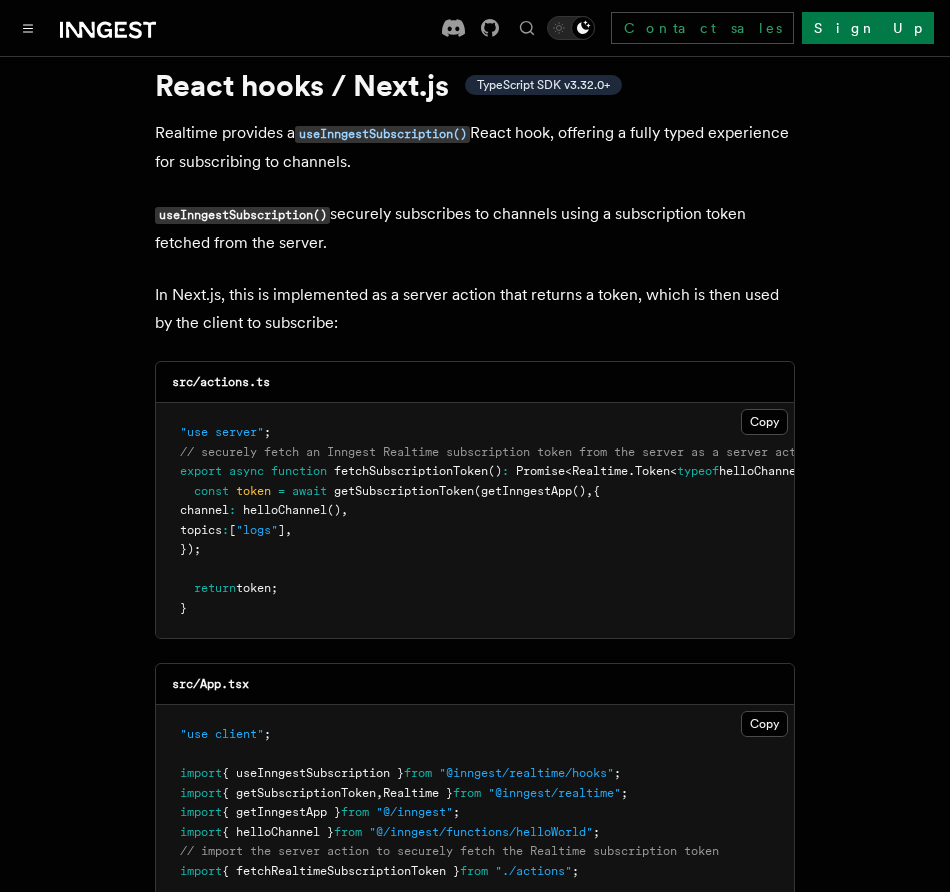 scroll, scrollTop: 114, scrollLeft: 0, axis: vertical 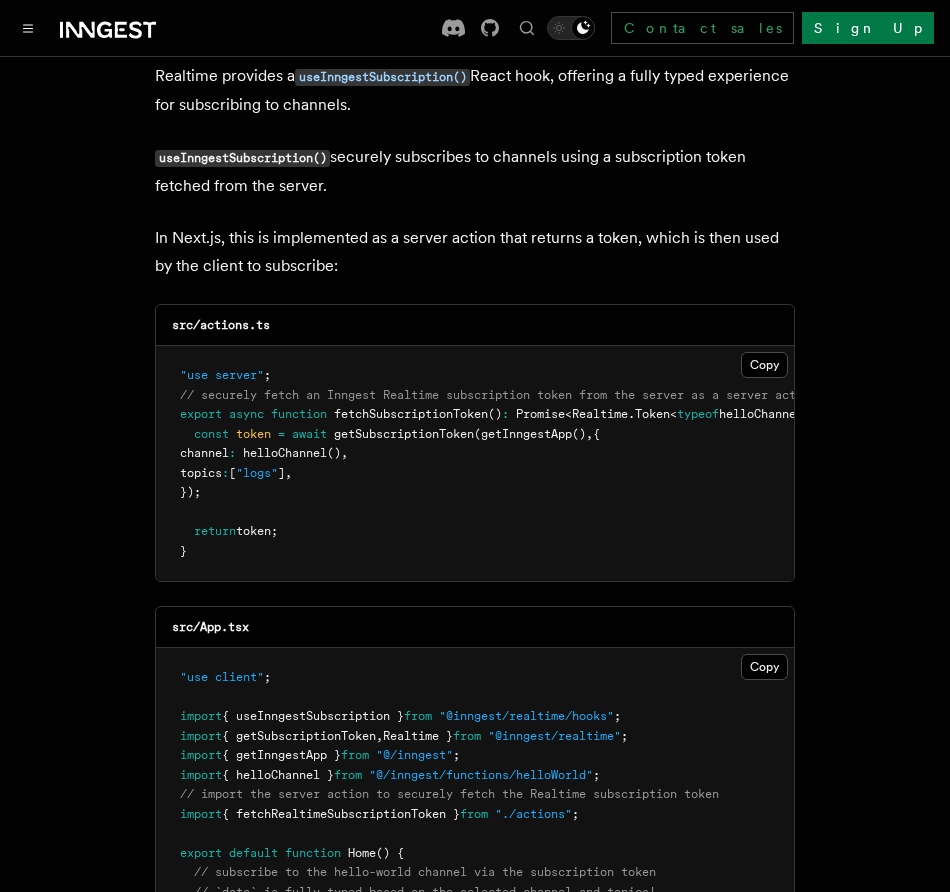 click on "Features Realtime React hooks / Next.js  TypeScript SDK v3.32.0+
Realtime provides a  useInngestSubscription()  React hook, offering a fully typed experience for subscribing to channels.
useInngestSubscription()  securely subscribes to channels using a subscription token fetched from the server.
In Next.js, this is implemented as a server action that returns a token, which is then used by the client to subscribe:
src/actions.ts Copy Copied "use server" ;
// securely fetch an Inngest Realtime subscription token from the server as a server action
export   async   function   fetchSubscriptionToken () :   Promise < Realtime . Token < typeof  helloChannel ,  [ "logs" ]>> {
const   token   =   await   getSubscriptionToken ( getInngestApp () ,  {
channel :   helloChannel () ,
topics :  [ "logs" ] ,
});
return  token;
}
src/App.tsx Copy Copied "use client" ;
import  { useInngestSubscription }  from   "@inngest/realtime/hooks" ;
import  { getSubscriptionToken , from" at bounding box center (475, 1418) 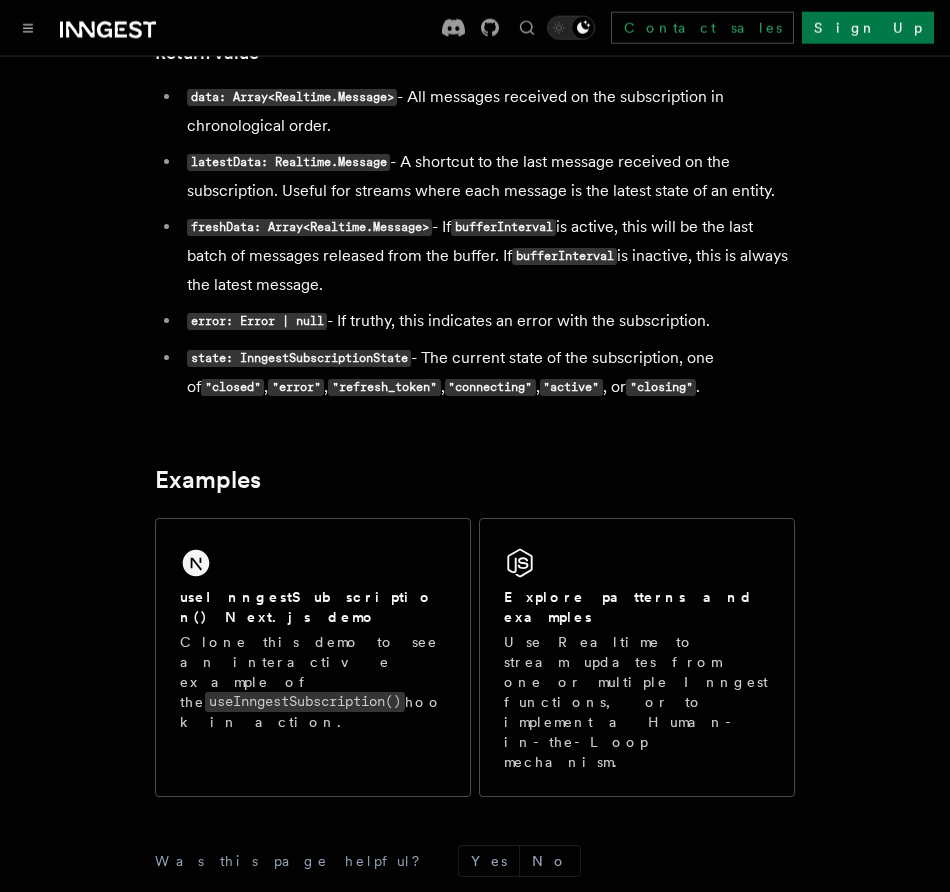 scroll, scrollTop: 1824, scrollLeft: 0, axis: vertical 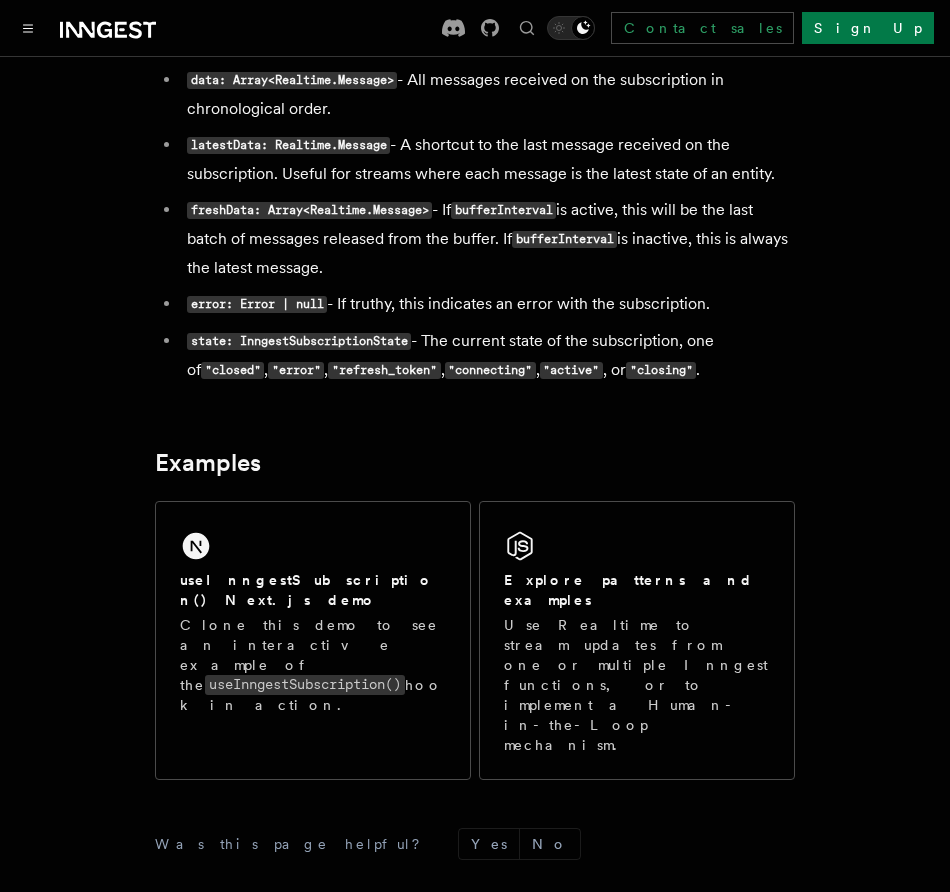click on "Features Realtime React hooks / Next.js  TypeScript SDK v3.32.0+
Realtime provides a  useInngestSubscription()  React hook, offering a fully typed experience for subscribing to channels.
useInngestSubscription()  securely subscribes to channels using a subscription token fetched from the server.
In Next.js, this is implemented as a server action that returns a token, which is then used by the client to subscribe:
src/actions.ts Copy Copied "use server" ;
// securely fetch an Inngest Realtime subscription token from the server as a server action
export   async   function   fetchSubscriptionToken () :   Promise < Realtime . Token < typeof  helloChannel ,  [ "logs" ]>> {
const   token   =   await   getSubscriptionToken ( getInngestApp () ,  {
channel :   helloChannel () ,
topics :  [ "logs" ] ,
});
return  token;
}
src/App.tsx Copy Copied "use client" ;
import  { useInngestSubscription }  from   "@inngest/realtime/hooks" ;
import  { getSubscriptionToken , from" at bounding box center (475, -292) 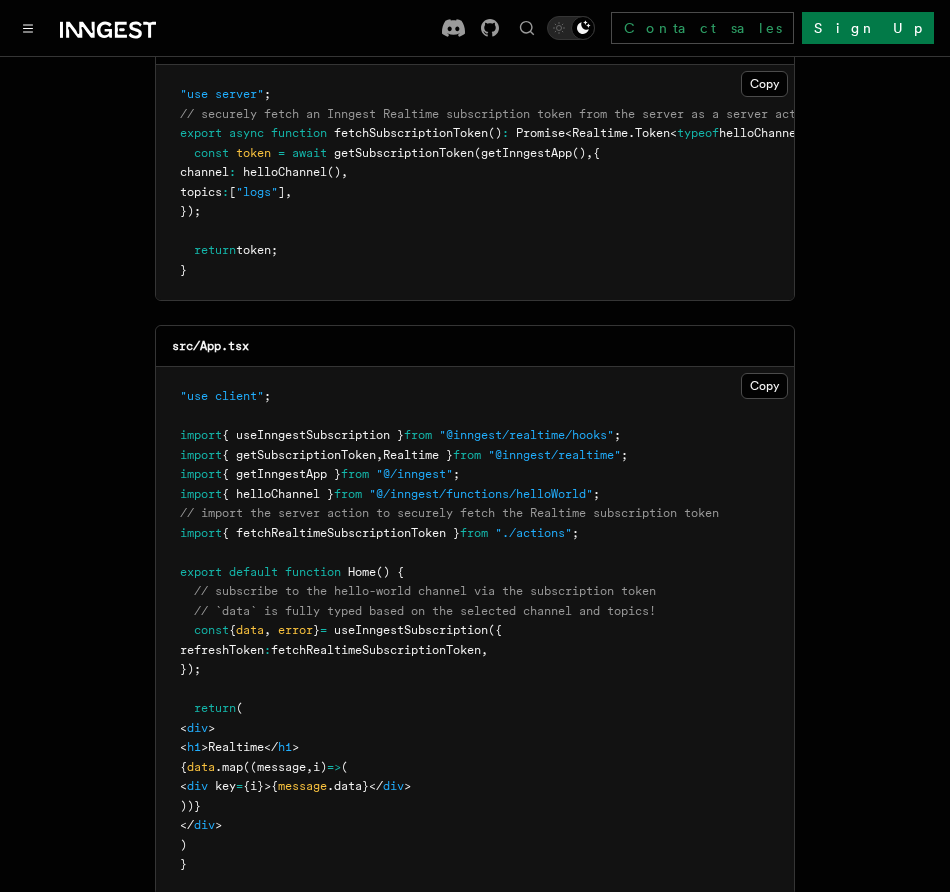 scroll, scrollTop: 0, scrollLeft: 0, axis: both 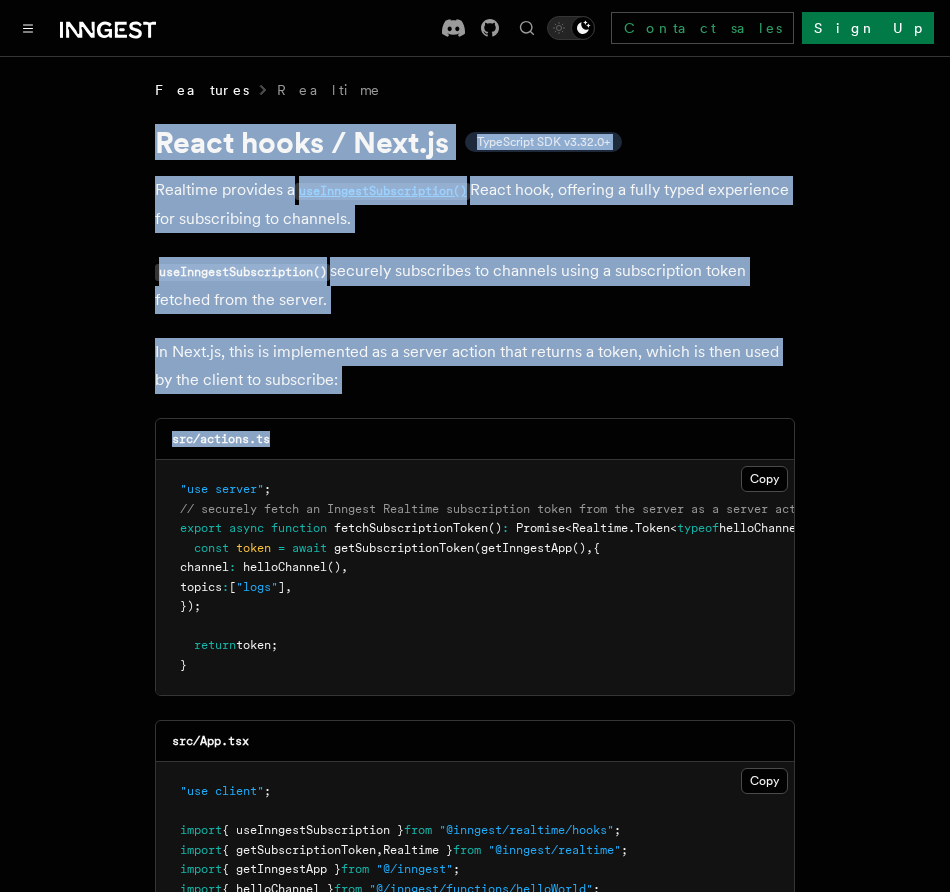 drag, startPoint x: 748, startPoint y: 389, endPoint x: 160, endPoint y: 142, distance: 637.7719 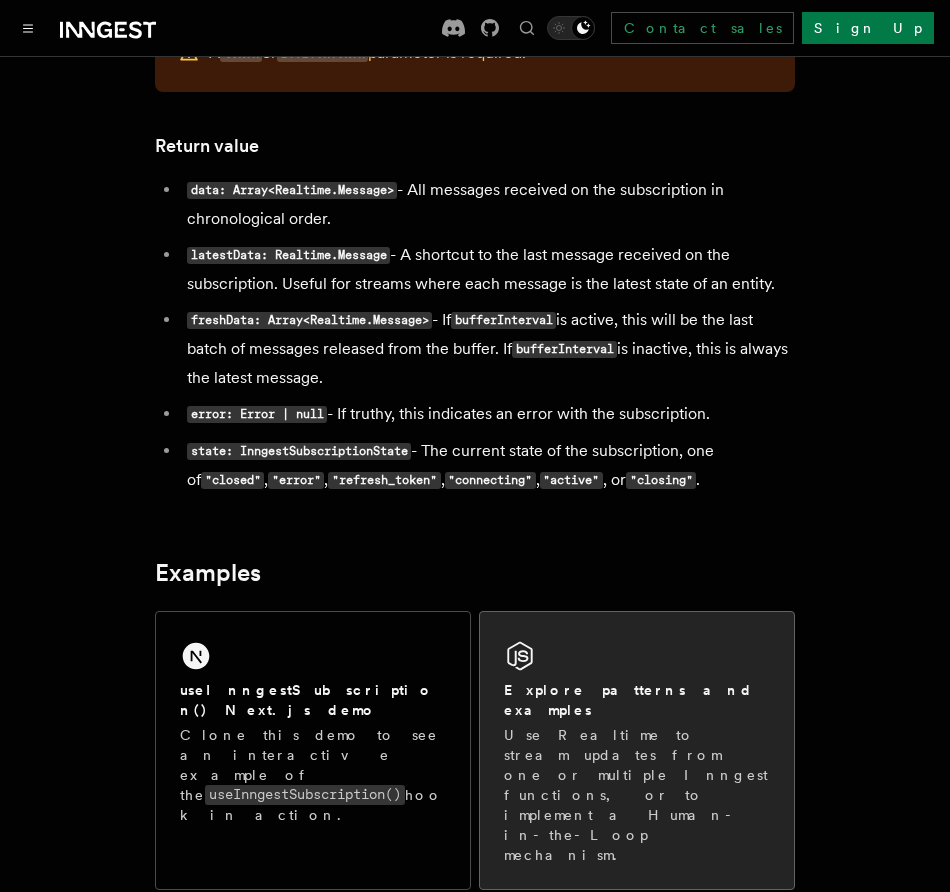 click on "Use Realtime to stream updates from one or multiple Inngest functions, or to implement a Human-in-the-Loop mechanism." at bounding box center [637, 795] 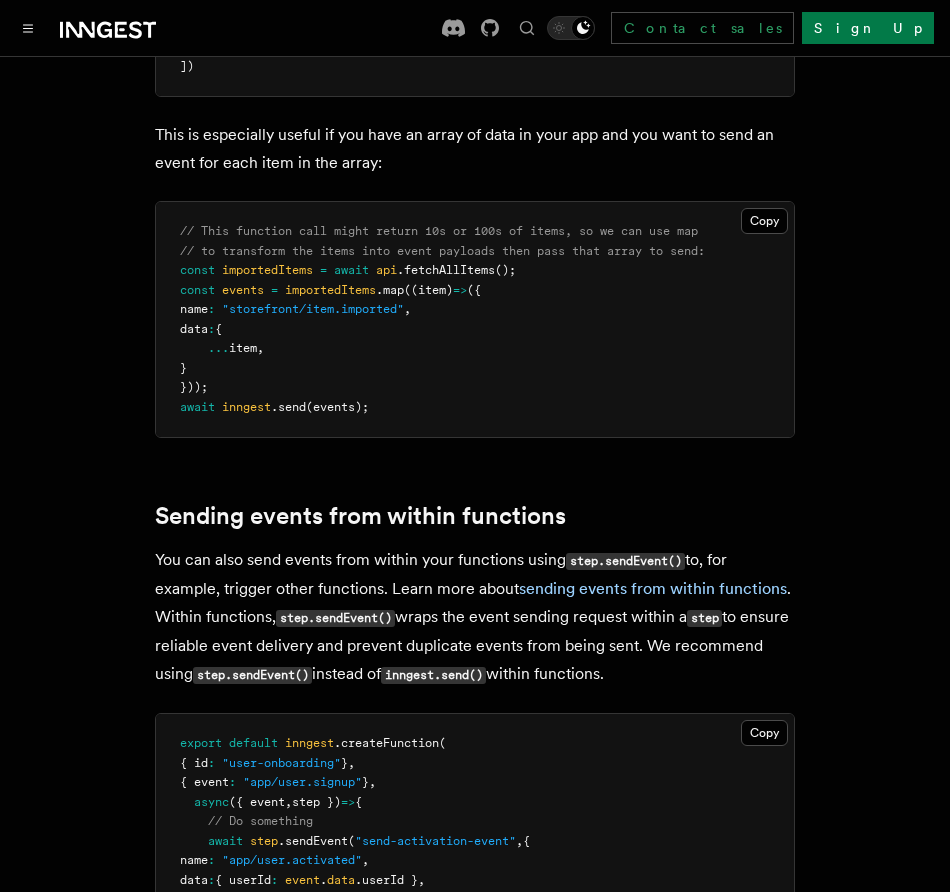 scroll, scrollTop: 2850, scrollLeft: 0, axis: vertical 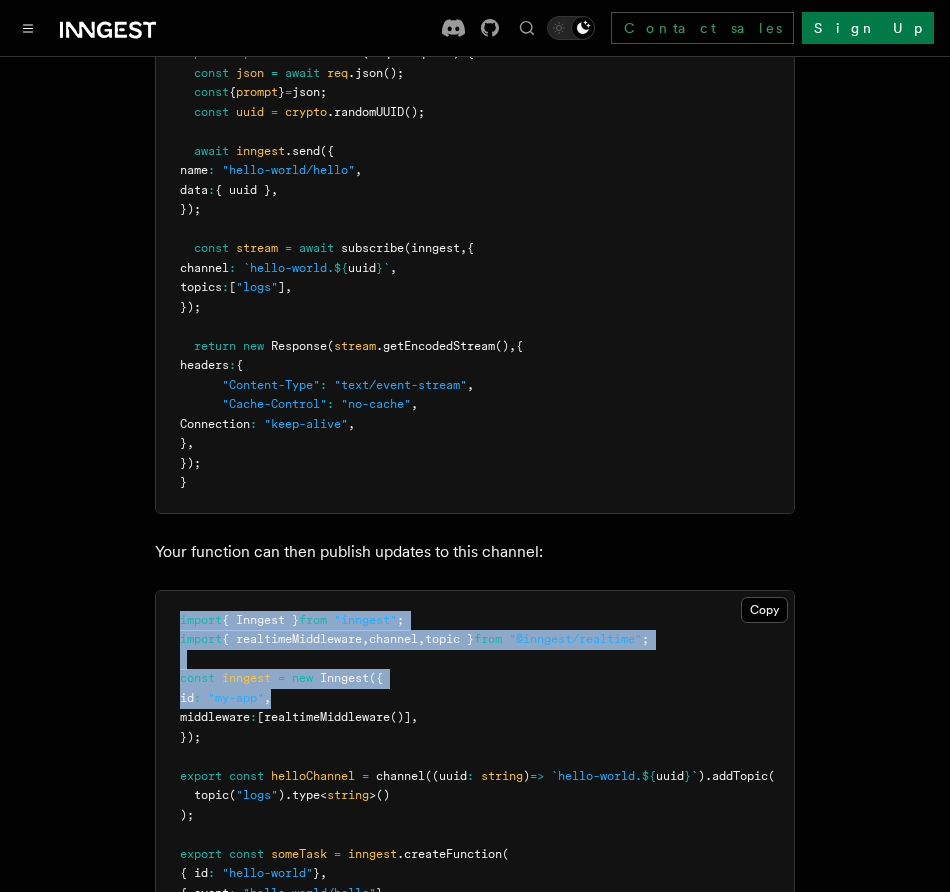 drag, startPoint x: 154, startPoint y: 136, endPoint x: 854, endPoint y: 691, distance: 893.32245 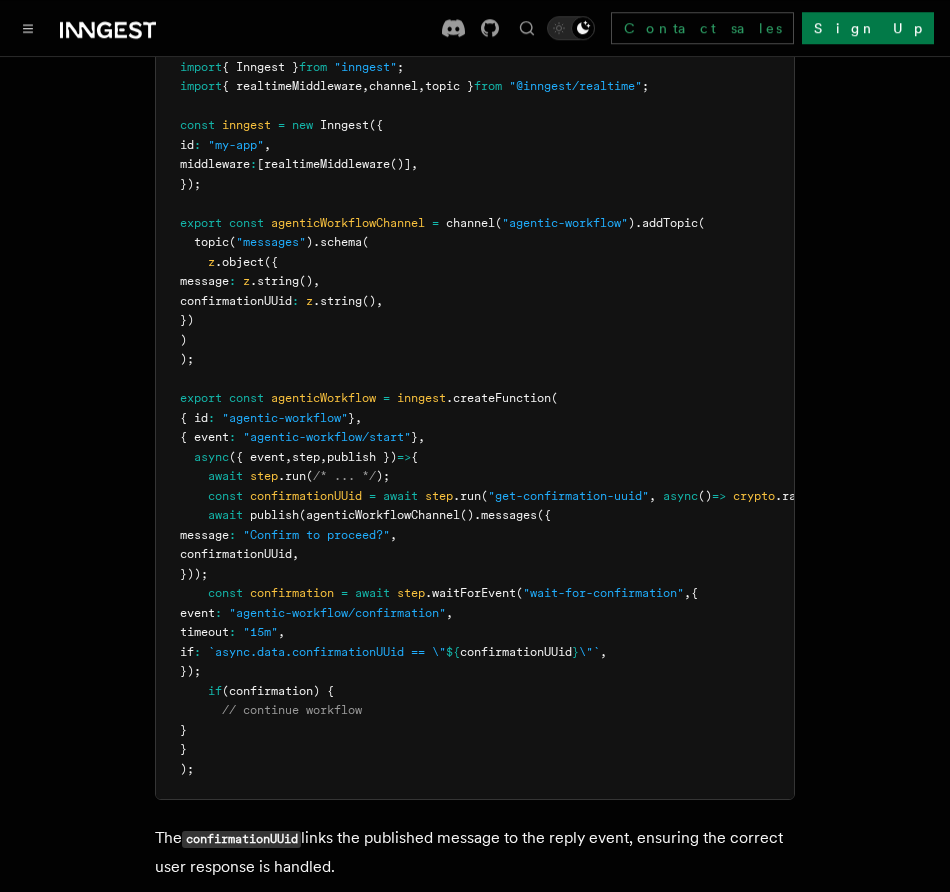 scroll, scrollTop: 4426, scrollLeft: 0, axis: vertical 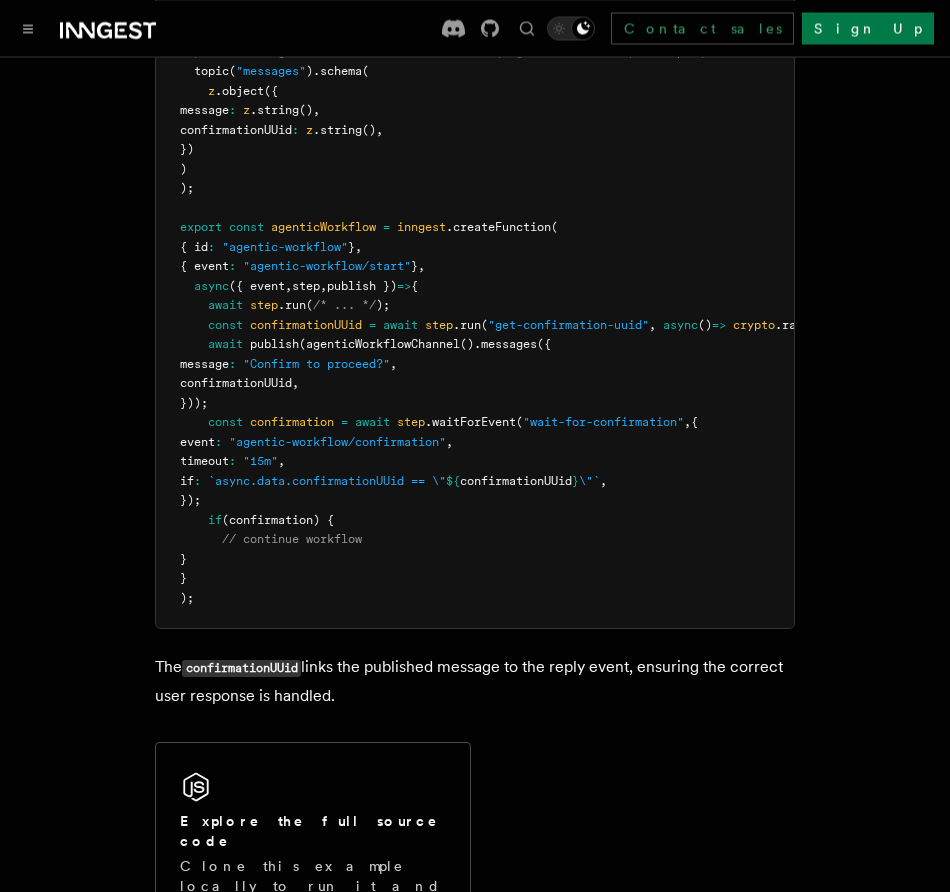 click on "Examples Realtime: Stream updates from Inngest functions
Inngest Realtime enables you to stream updates from your functions, power live UIs, and implement bi-directional workflows such as Human-in-the-Loop. Use channels and topics to broadcast updates, stream logs, or await user input.
Pattern: Stream updates from a single function run
Enable users to follow the progress of a long-running task by streaming updates from a dedicated channel. Here's how to trigger a function and subscribe to its updates:
Copy Copied import  crypto  from   "crypto" ;
import  { inngest }  from   "@/inngest/client" ;
import  { subscribe }  from   "@inngest/realtime" ;
export   async   function   POST (req :   Request ) {
const   json   =   await   req .json ();
const  {  prompt  }  =  json;
const   uuid   =   crypto .randomUUID ();
await   inngest .send ({
name :   "hello-world/hello" ,
data :  { uuid } ,
});
const   stream   =   await   subscribe (inngest ,  {
:   ${ }" at bounding box center [475, -1298] 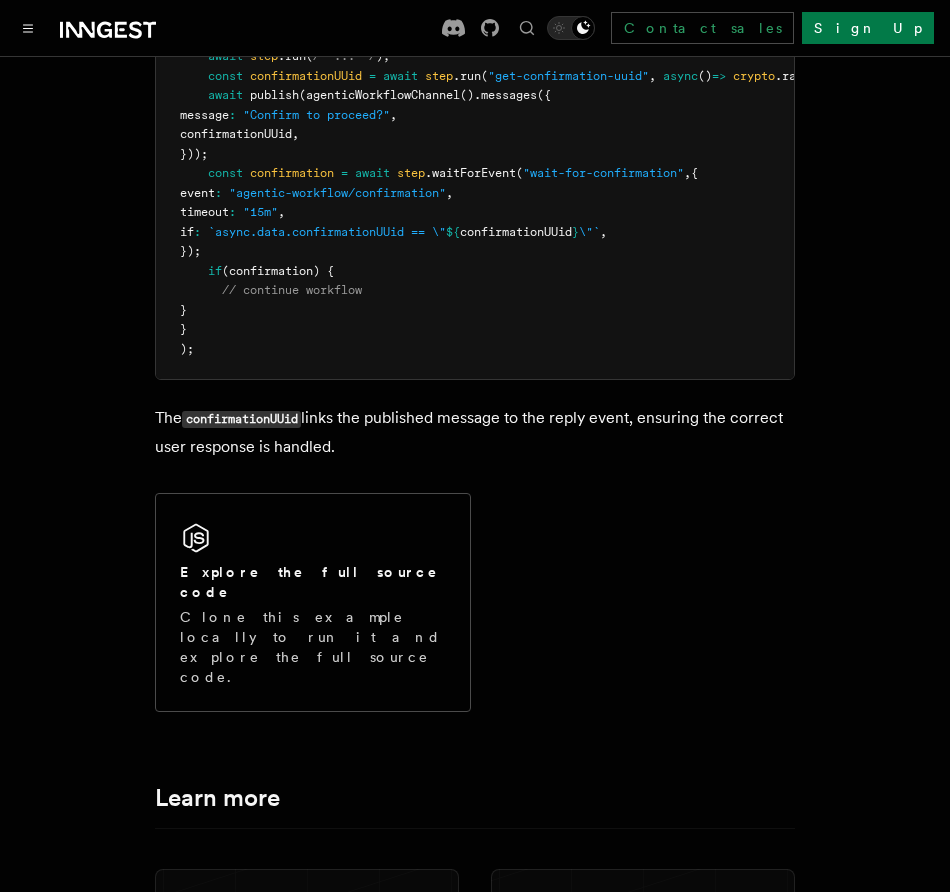 scroll, scrollTop: 4563, scrollLeft: 0, axis: vertical 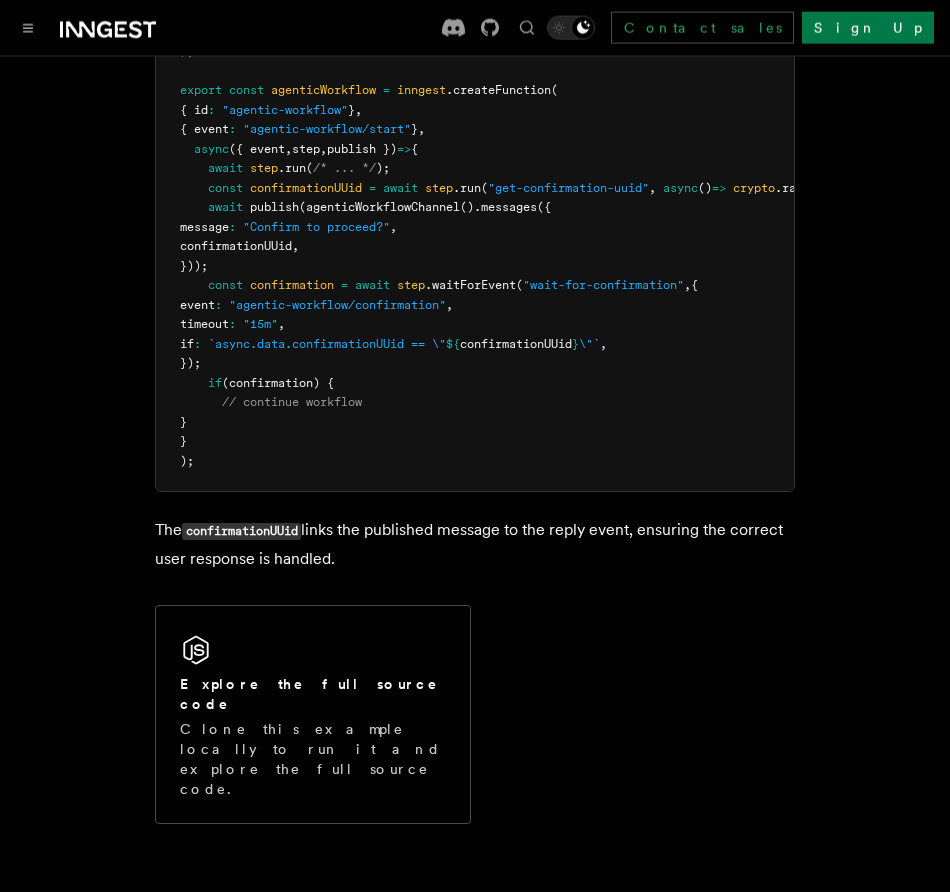 drag, startPoint x: 935, startPoint y: 724, endPoint x: 918, endPoint y: 641, distance: 84.723076 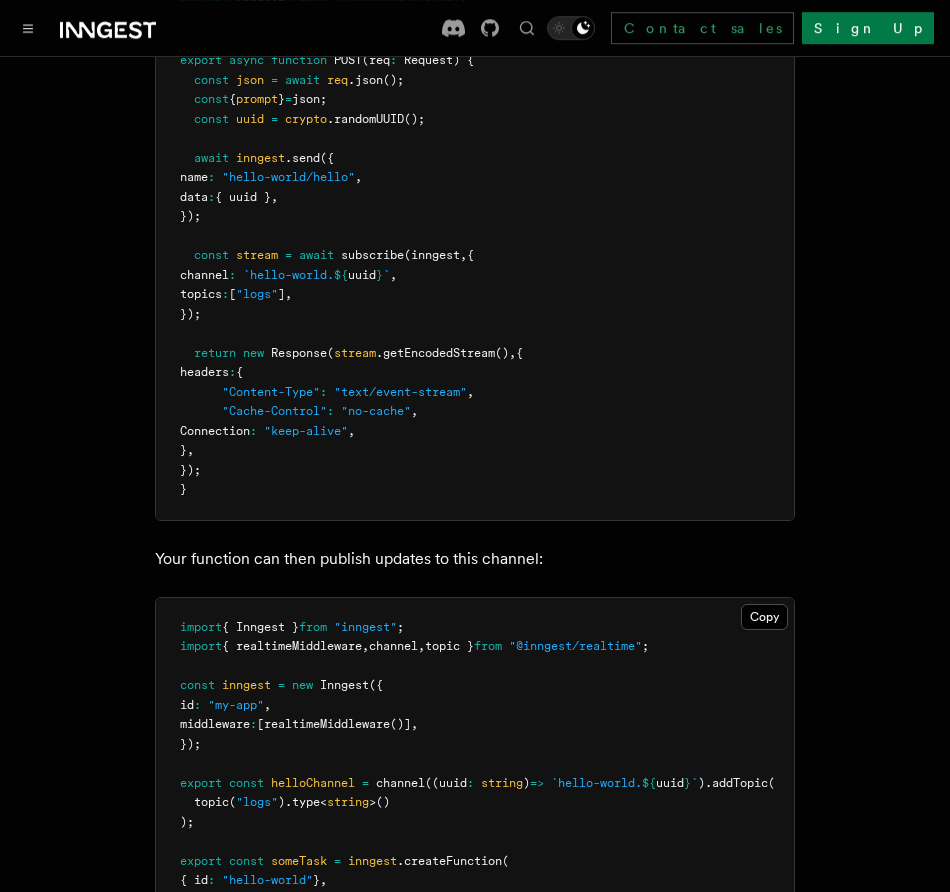 scroll, scrollTop: 0, scrollLeft: 0, axis: both 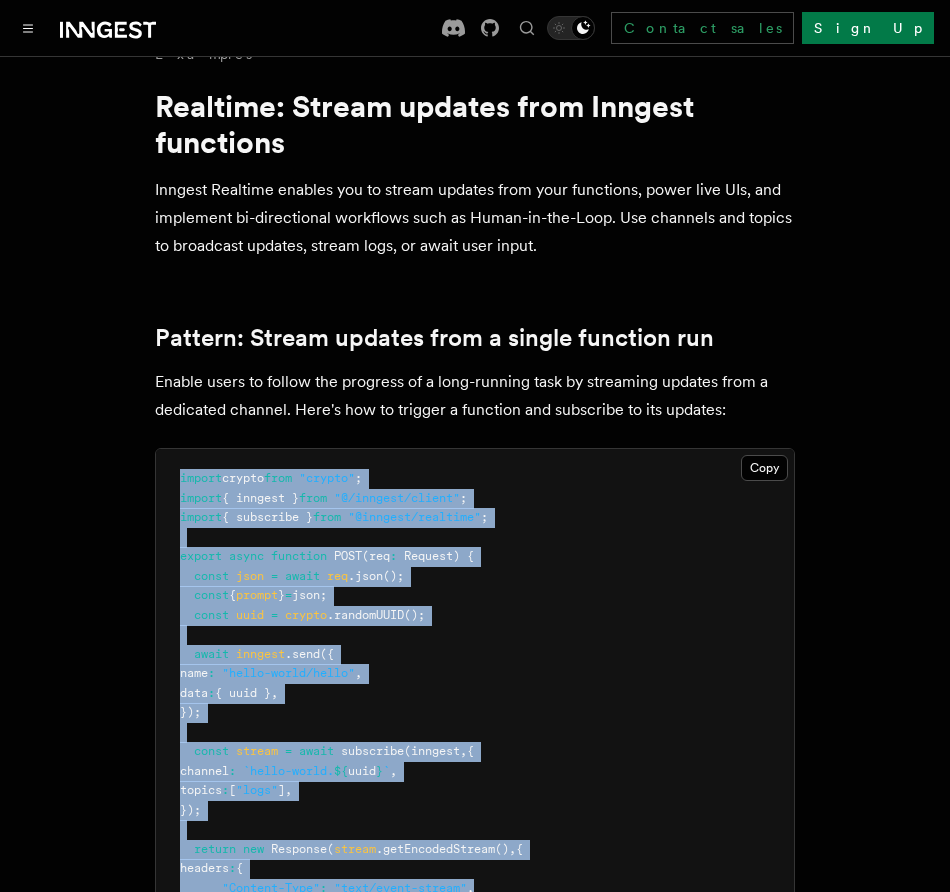 drag, startPoint x: 134, startPoint y: 139, endPoint x: 535, endPoint y: 896, distance: 856.65045 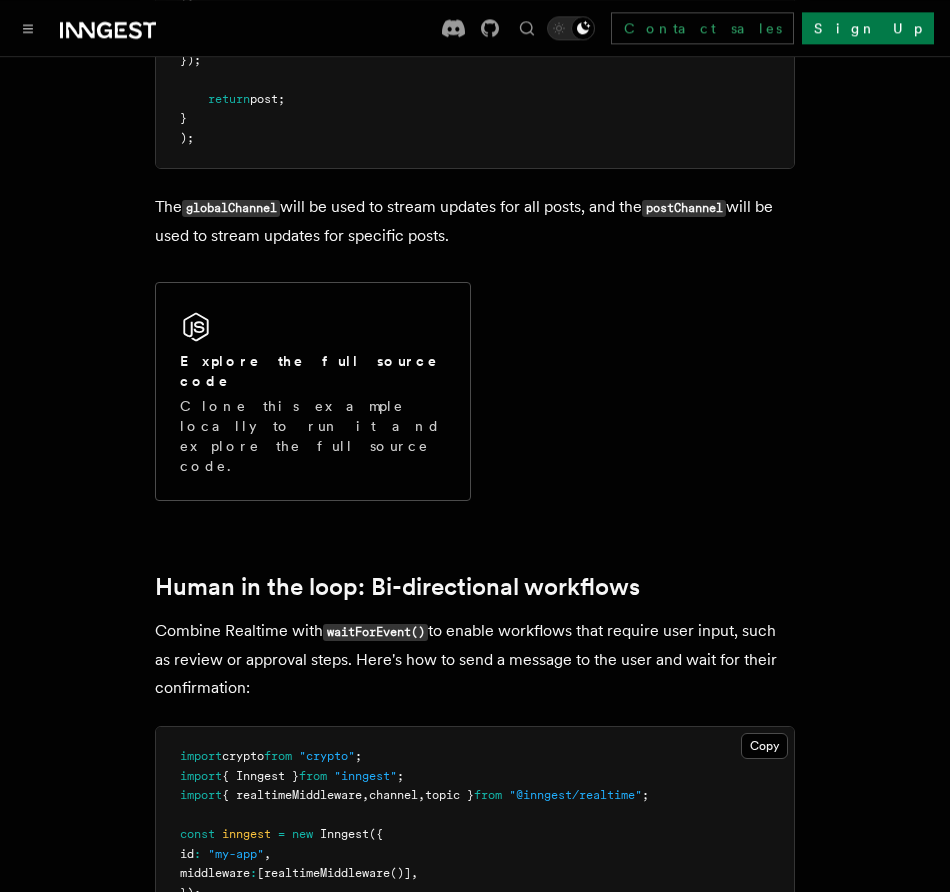scroll, scrollTop: 5023, scrollLeft: 0, axis: vertical 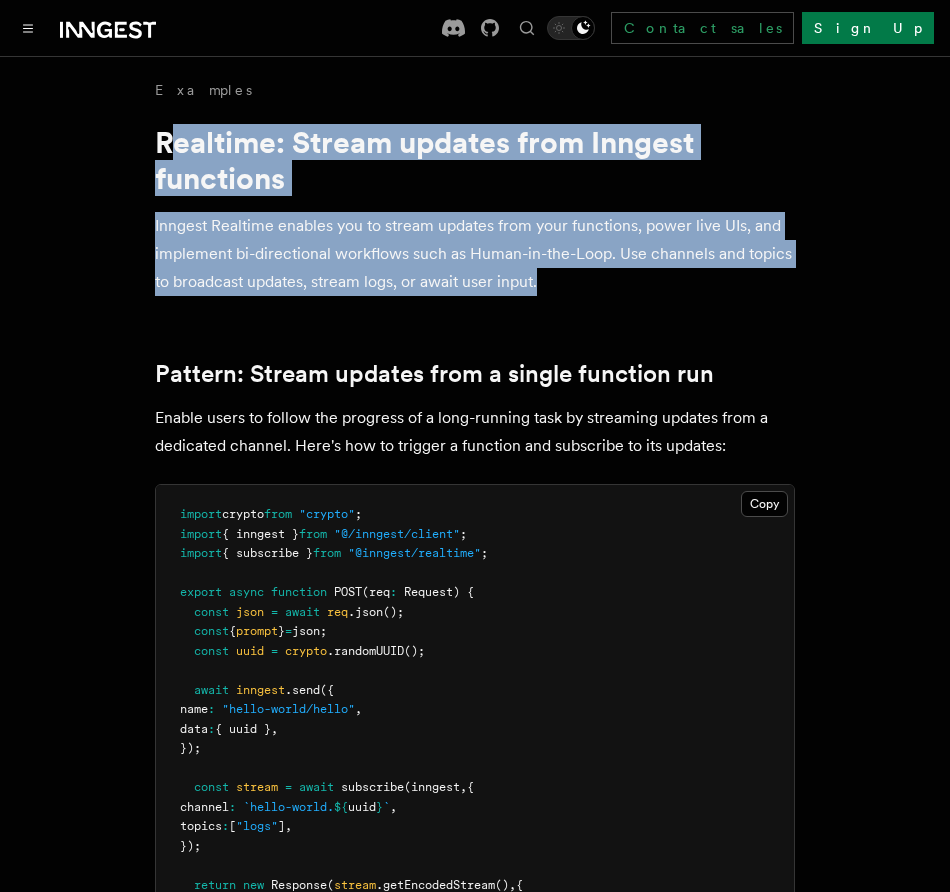 drag, startPoint x: 552, startPoint y: 177, endPoint x: 168, endPoint y: 140, distance: 385.77844 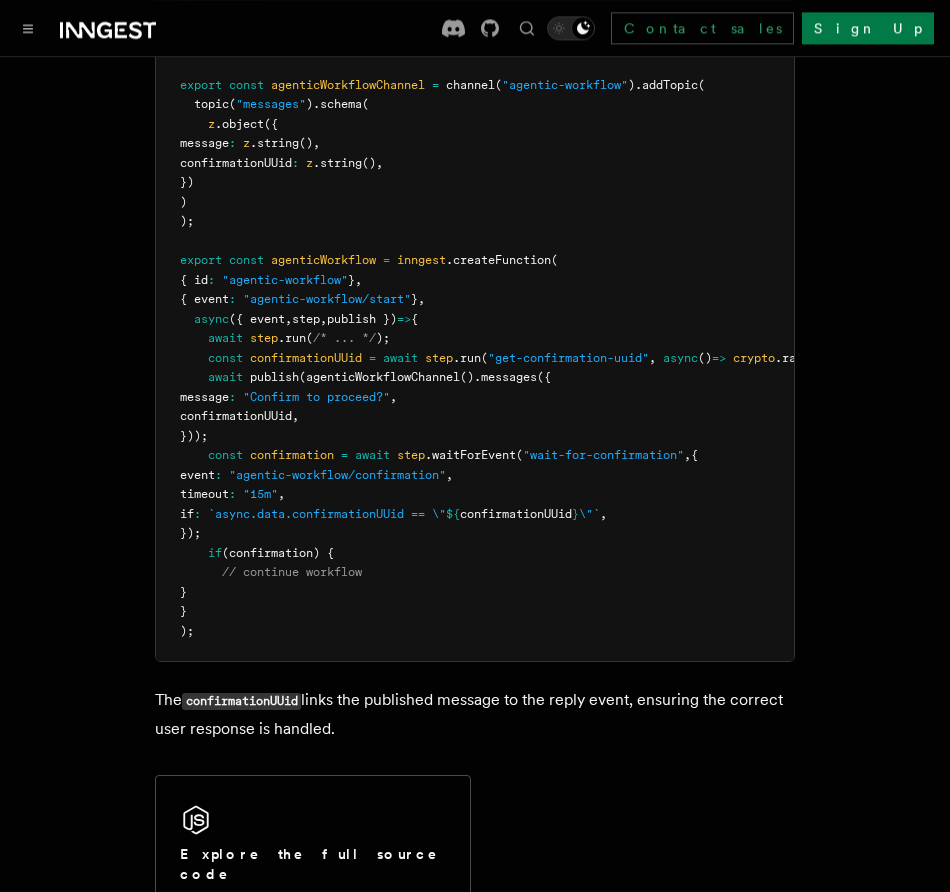 scroll, scrollTop: 4622, scrollLeft: 0, axis: vertical 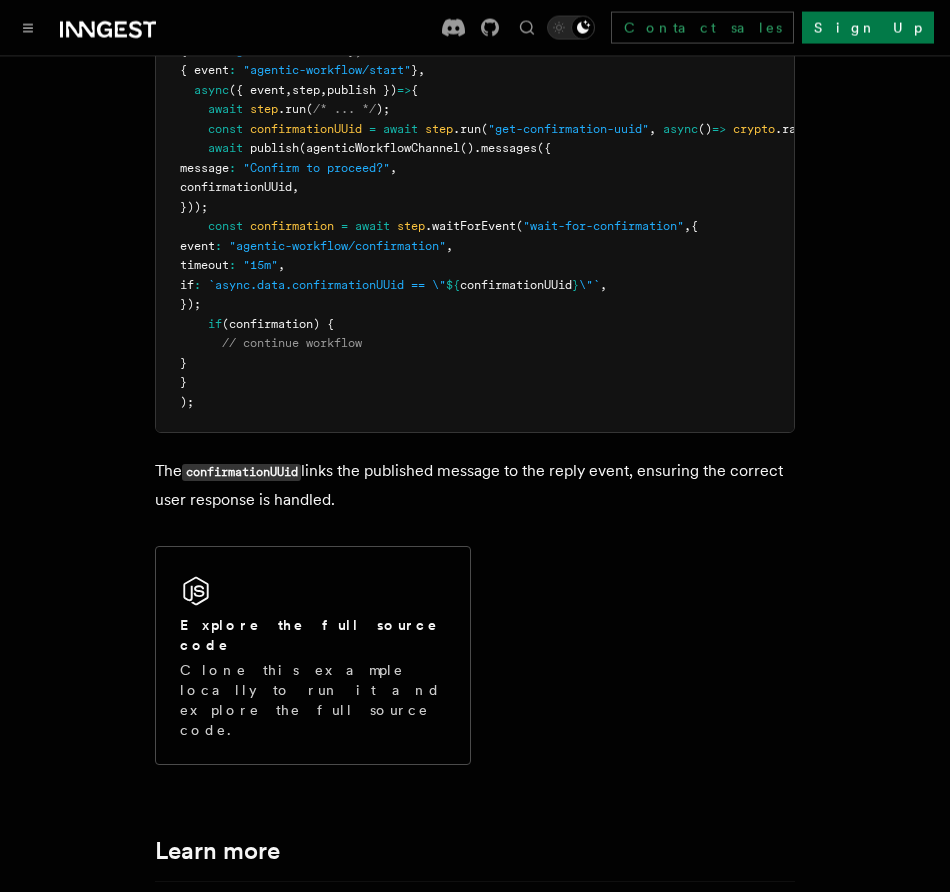 click on "The  confirmationUUid  links the published message to the reply event, ensuring the correct user response is handled." at bounding box center [475, 485] 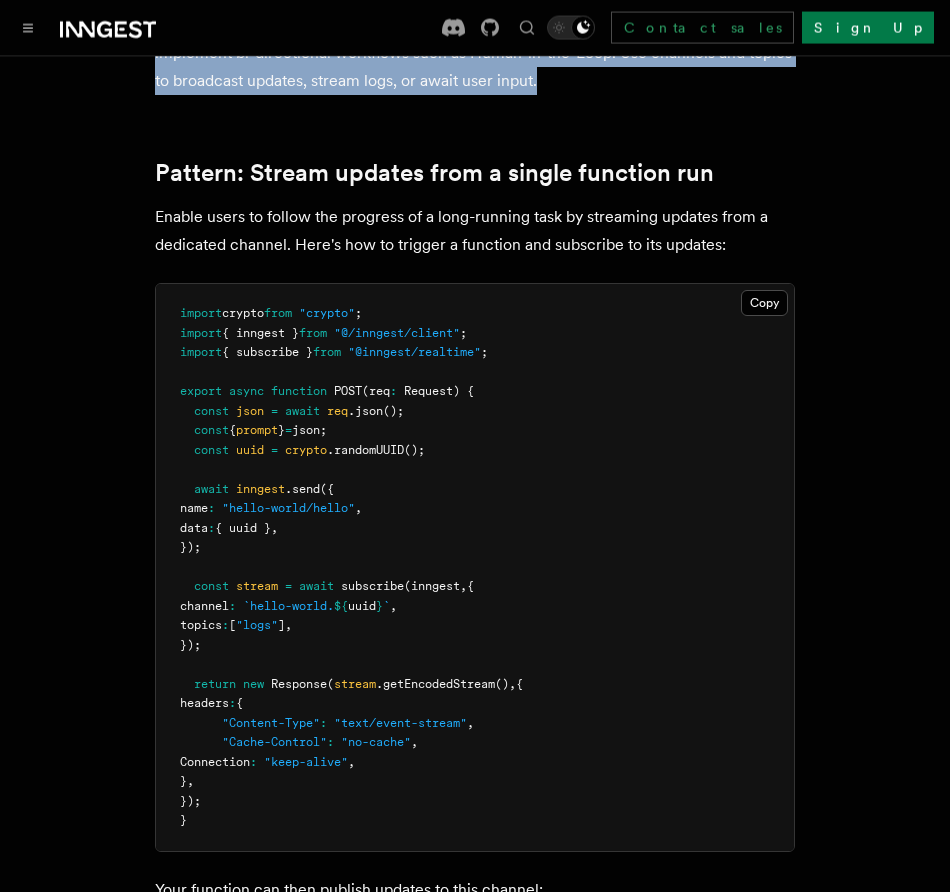 scroll, scrollTop: 0, scrollLeft: 0, axis: both 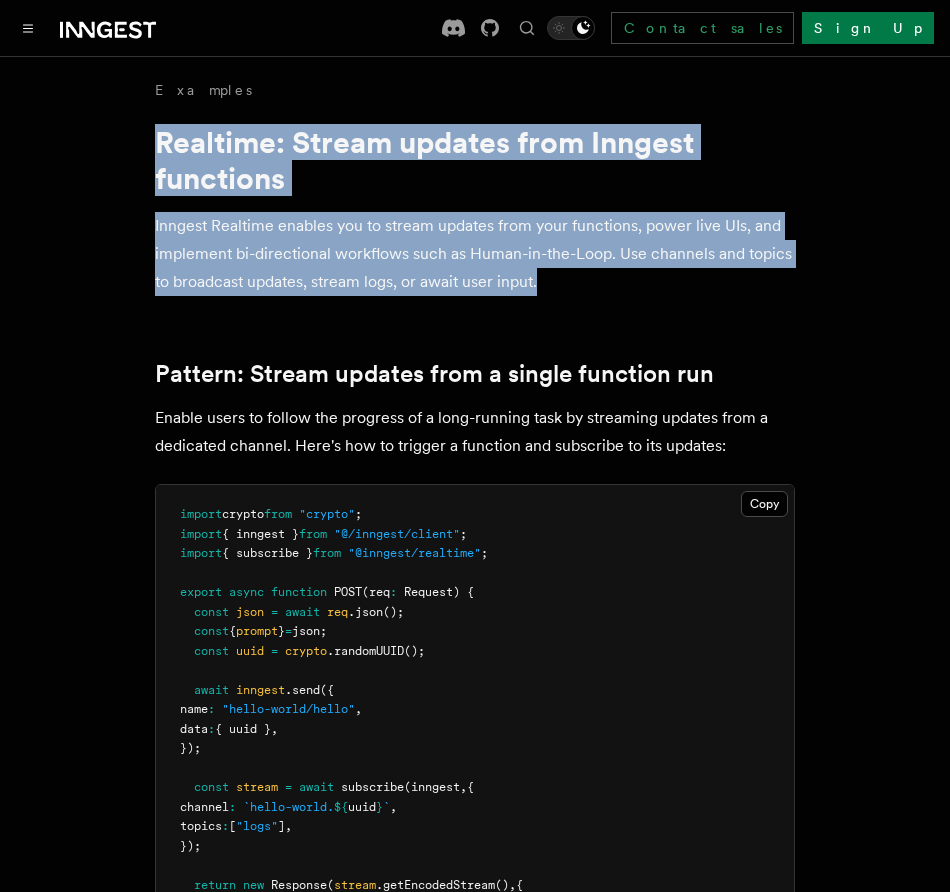 drag, startPoint x: 500, startPoint y: 388, endPoint x: 126, endPoint y: 148, distance: 444.38272 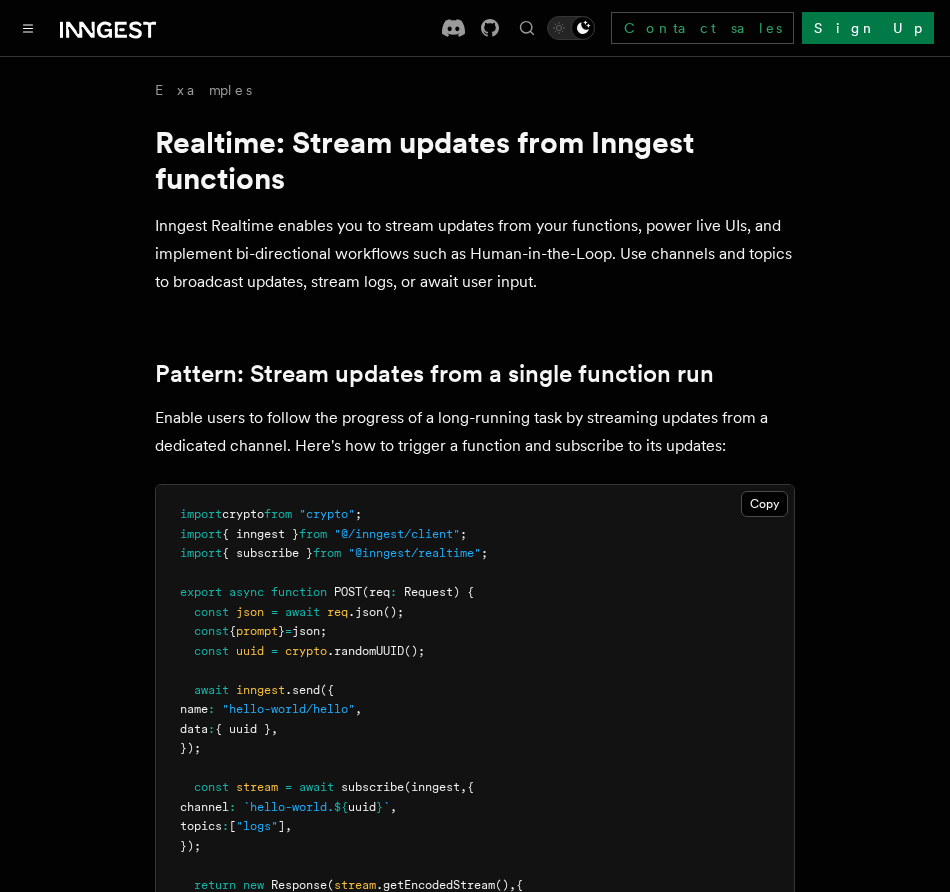 click on "Inngest Realtime enables you to stream updates from your functions, power live UIs, and implement bi-directional workflows such as Human-in-the-Loop. Use channels and topics to broadcast updates, stream logs, or await user input." at bounding box center (475, 254) 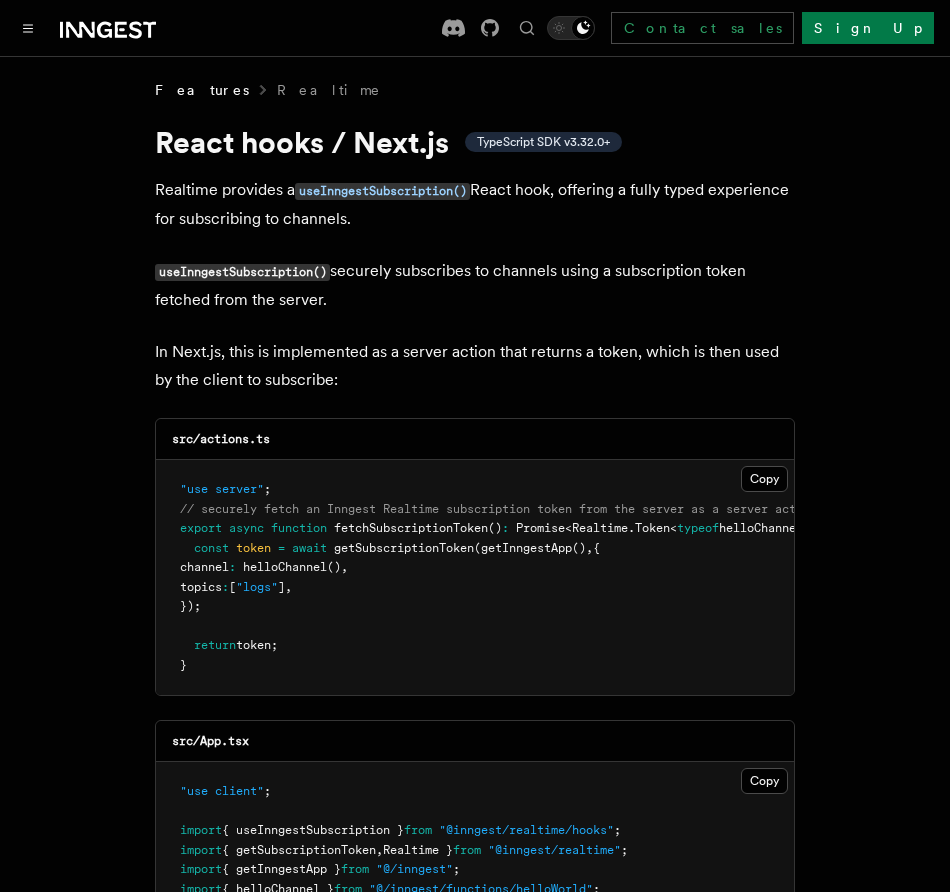 scroll, scrollTop: 0, scrollLeft: 0, axis: both 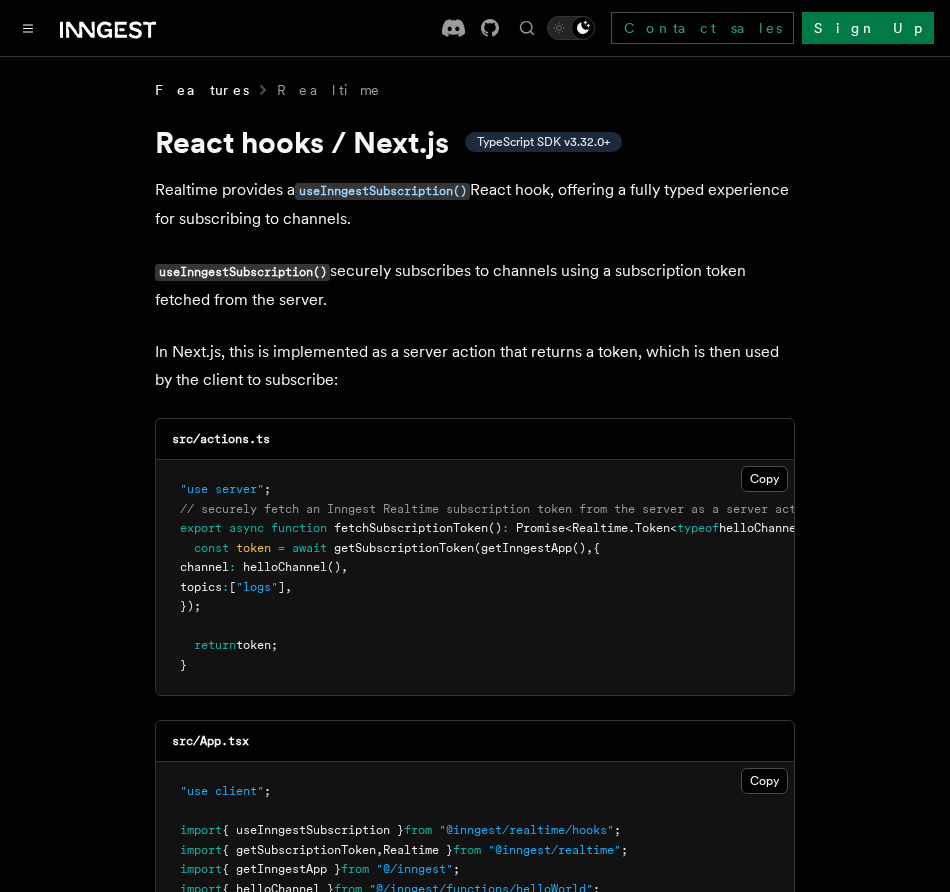 click on "Features Realtime React hooks / Next.js  TypeScript SDK v3.32.0+
Realtime provides a  useInngestSubscription()  React hook, offering a fully typed experience for subscribing to channels.
useInngestSubscription()  securely subscribes to channels using a subscription token fetched from the server.
In Next.js, this is implemented as a server action that returns a token, which is then used by the client to subscribe:
src/actions.ts Copy Copied "use server" ;
// securely fetch an Inngest Realtime subscription token from the server as a server action
export   async   function   fetchSubscriptionToken () :   Promise < Realtime . Token < typeof  helloChannel ,  [ "logs" ]>> {
const   token   =   await   getSubscriptionToken ( getInngestApp () ,  {
channel :   helloChannel () ,
topics :  [ "logs" ] ,
});
return  token;
}
src/App.tsx Copy Copied "use client" ;
import  { useInngestSubscription }  from   "@inngest/realtime/hooks" ;
import  { getSubscriptionToken , from" at bounding box center [475, 1532] 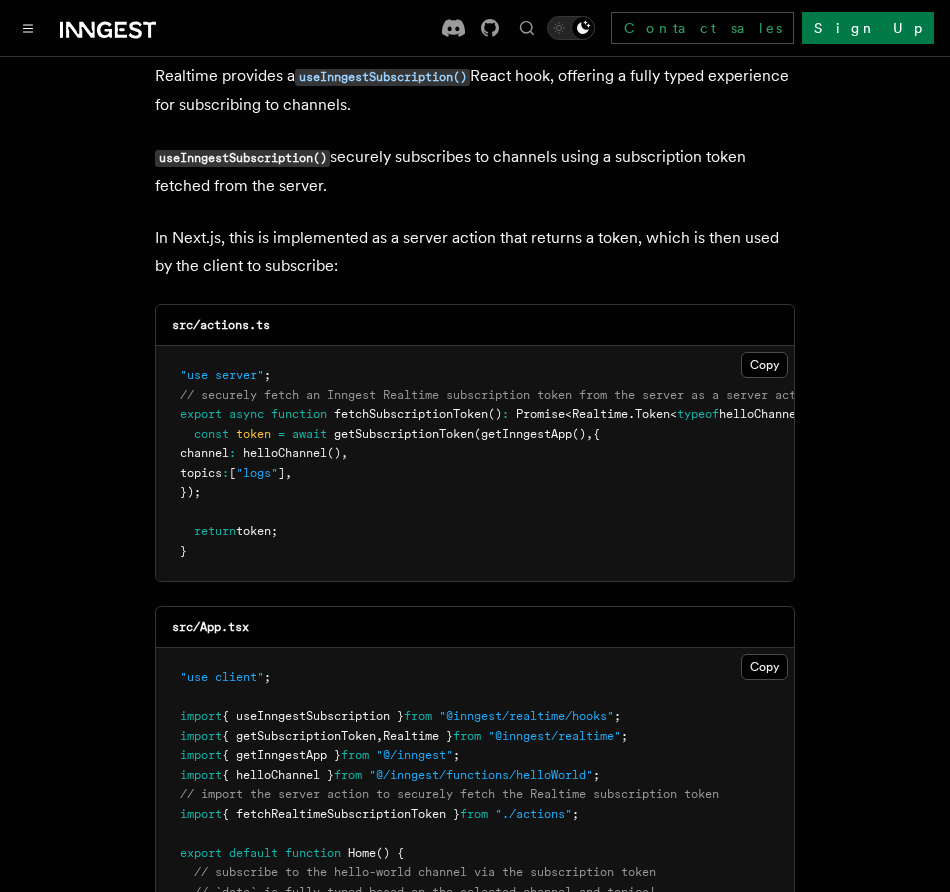 scroll, scrollTop: 171, scrollLeft: 0, axis: vertical 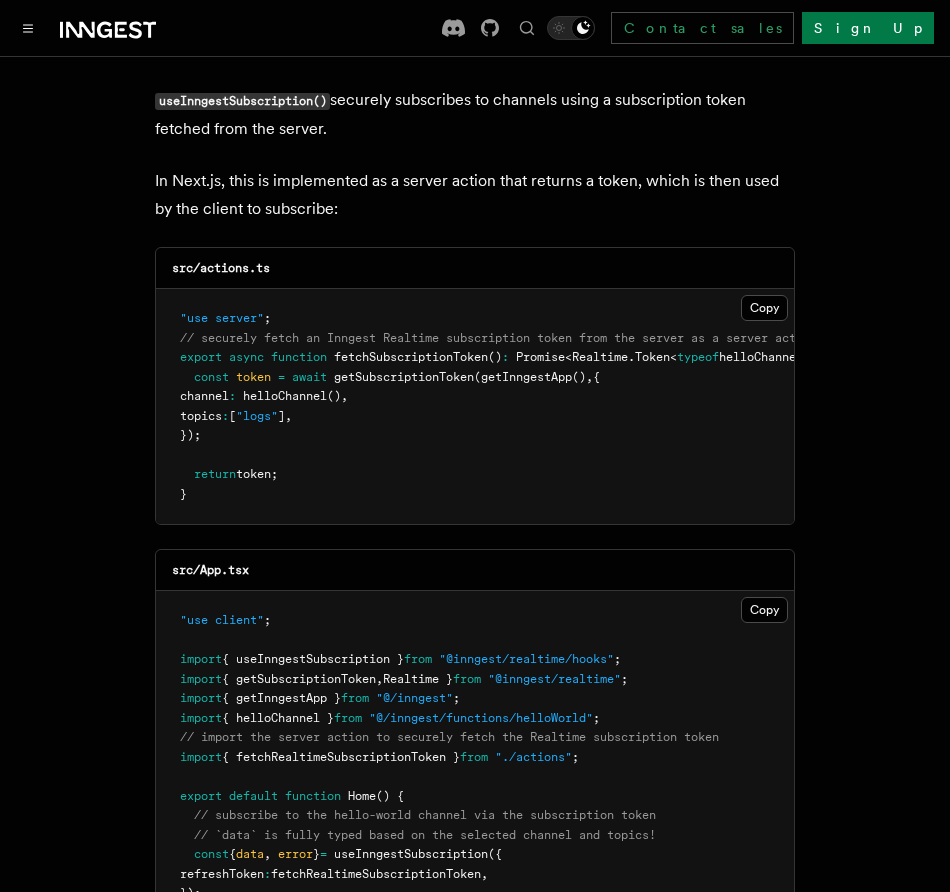 click on "Features Realtime React hooks / Next.js  TypeScript SDK v3.32.0+
Realtime provides a  useInngestSubscription()  React hook, offering a fully typed experience for subscribing to channels.
useInngestSubscription()  securely subscribes to channels using a subscription token fetched from the server.
In Next.js, this is implemented as a server action that returns a token, which is then used by the client to subscribe:
src/actions.ts Copy Copied "use server" ;
// securely fetch an Inngest Realtime subscription token from the server as a server action
export   async   function   fetchSubscriptionToken () :   Promise < Realtime . Token < typeof  helloChannel ,  [ "logs" ]>> {
const   token   =   await   getSubscriptionToken ( getInngestApp () ,  {
channel :   helloChannel () ,
topics :  [ "logs" ] ,
});
return  token;
}
src/App.tsx Copy Copied "use client" ;
import  { useInngestSubscription }  from   "@inngest/realtime/hooks" ;
import  { getSubscriptionToken , from" at bounding box center (475, 1361) 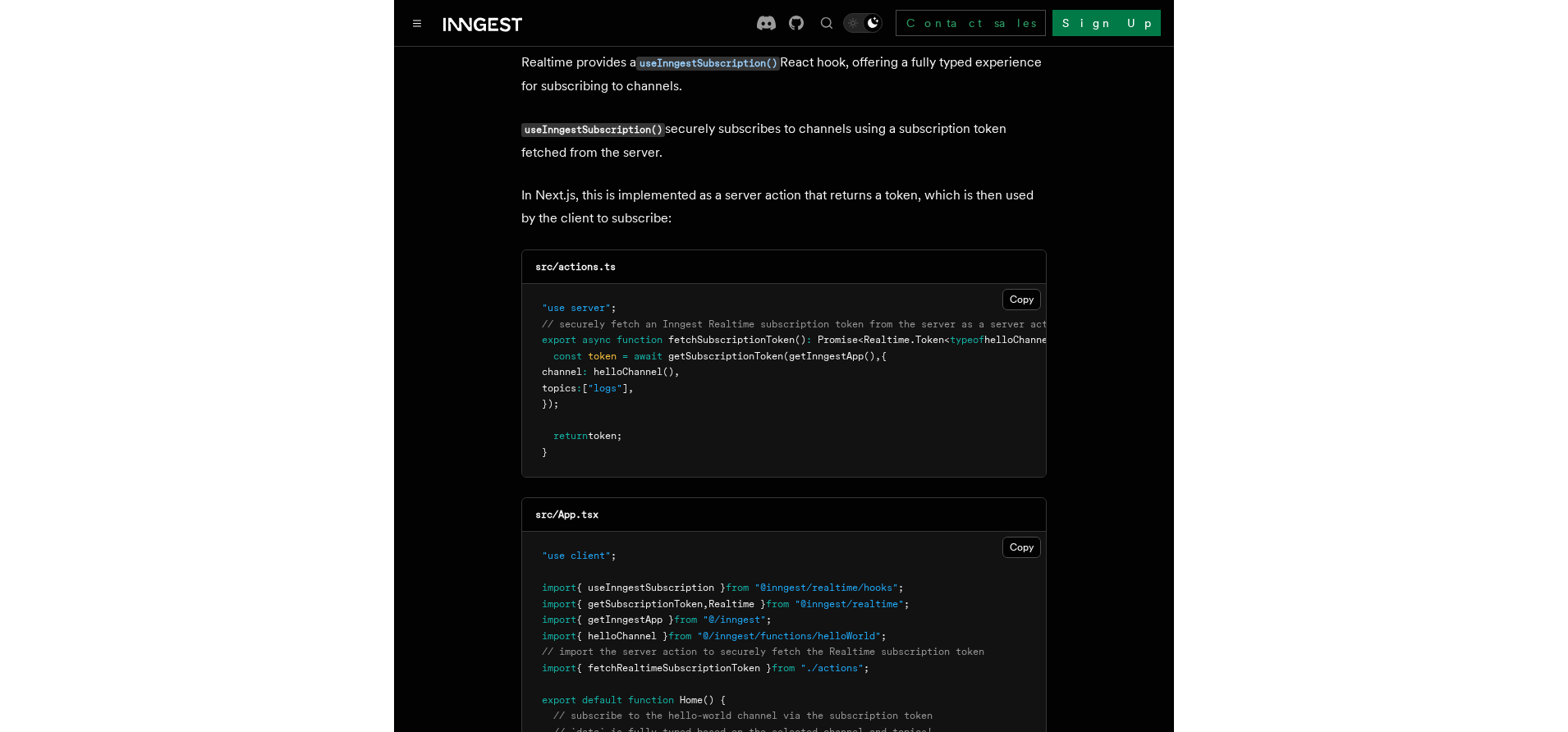 scroll, scrollTop: 0, scrollLeft: 0, axis: both 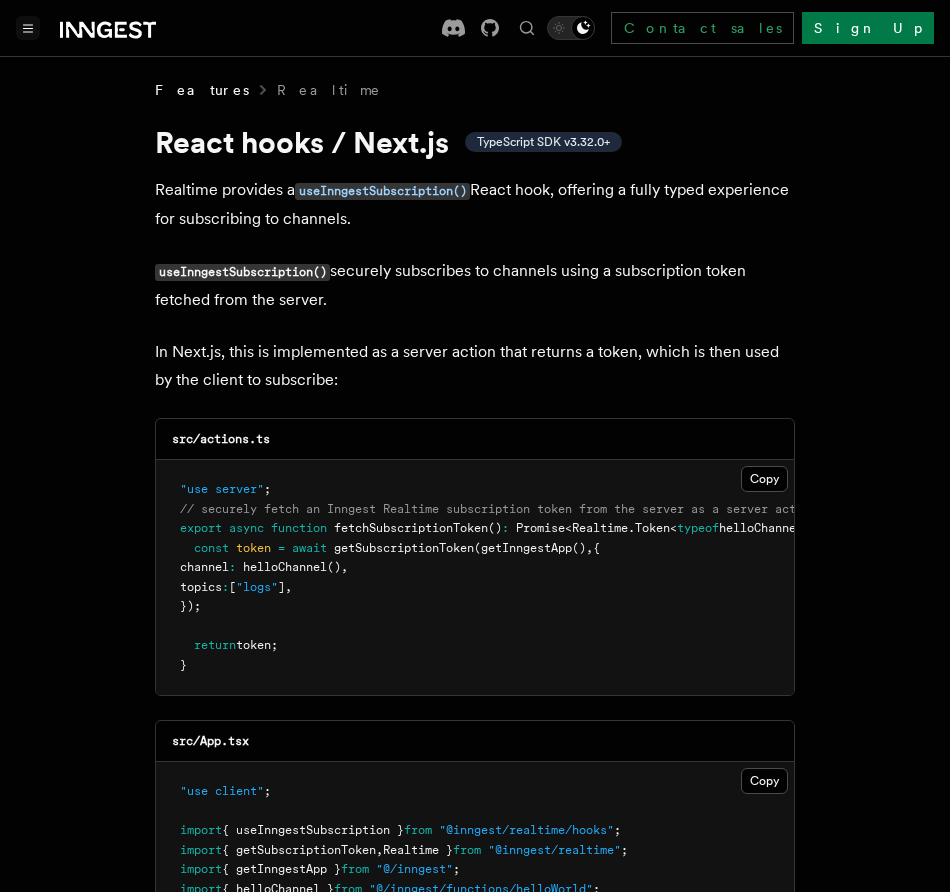 click at bounding box center [28, 28] 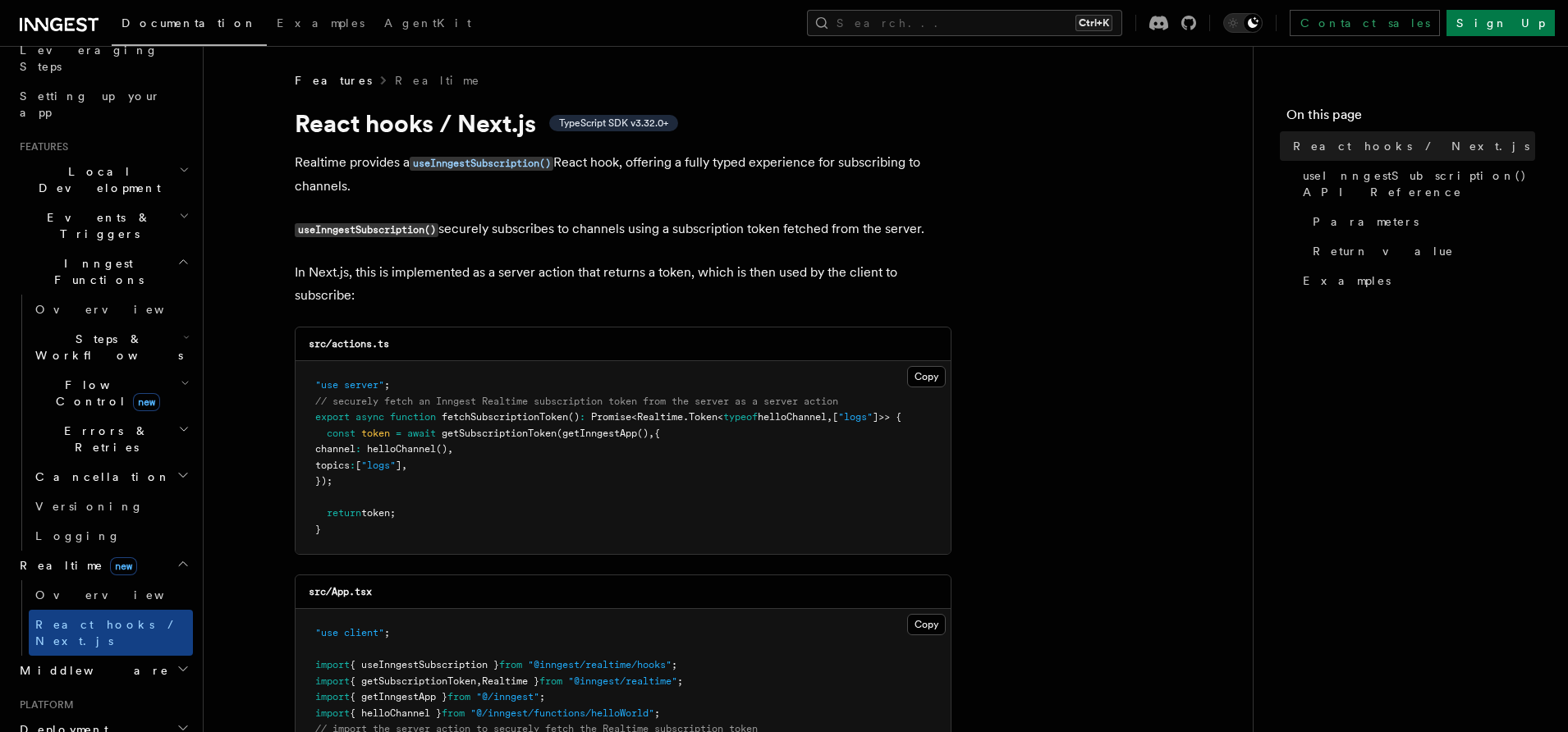 scroll, scrollTop: 281, scrollLeft: 0, axis: vertical 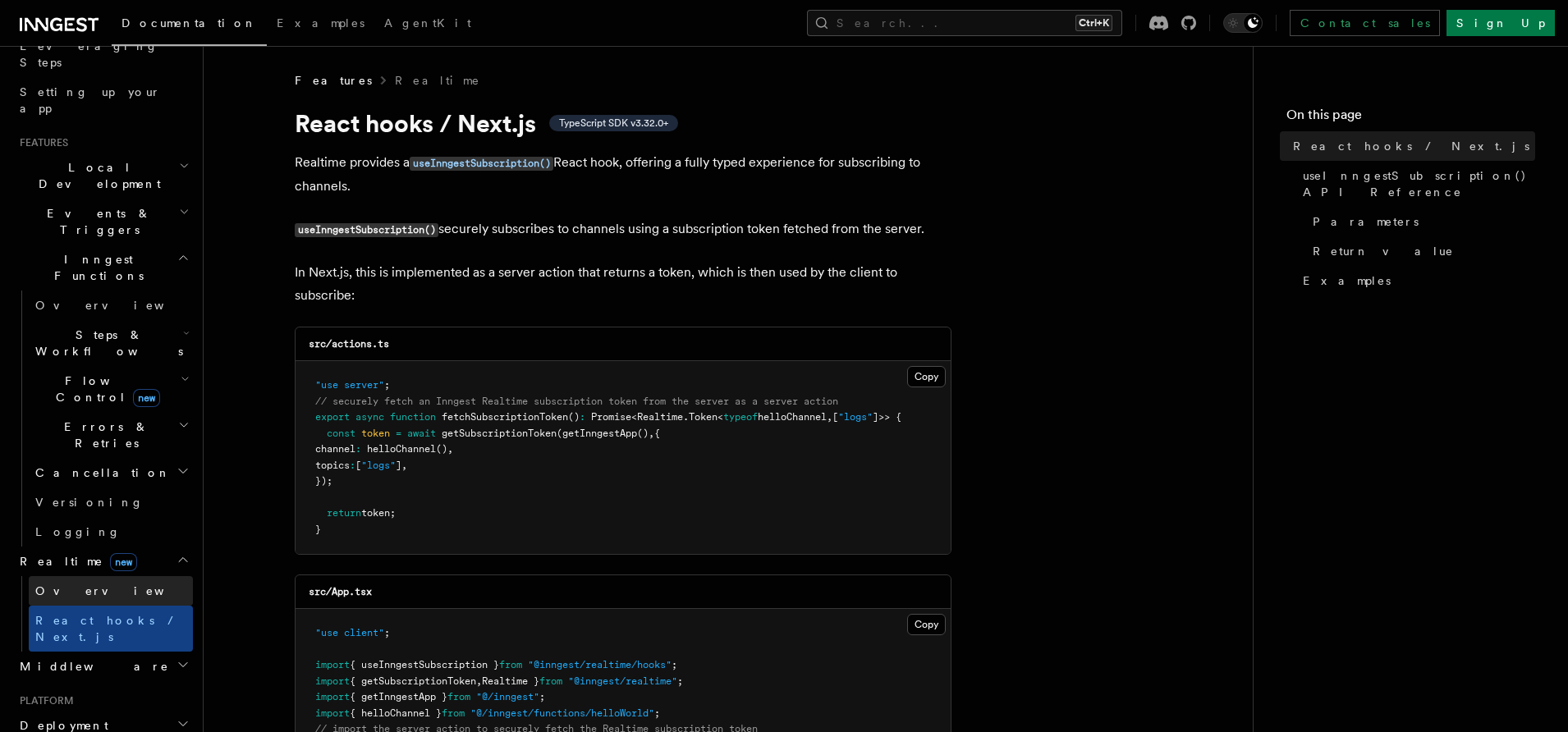click on "Overview" at bounding box center [111, 591] 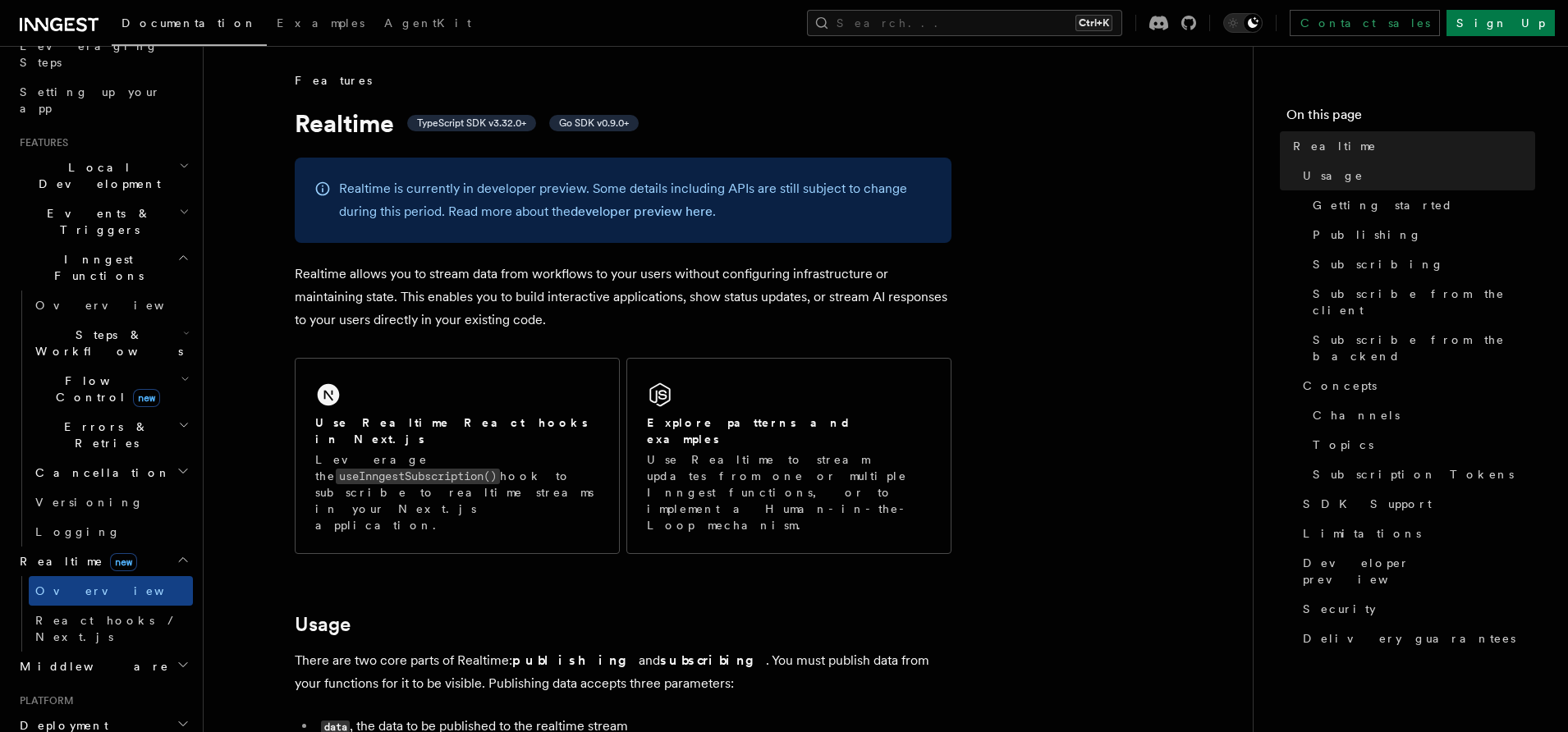 click on "Features Realtime  TypeScript SDK v3.32.0+   Go SDK v0.9.0+
Realtime is currently in developer preview. Some details including APIs are still subject to change during this period. Read more about the  developer preview here .
Realtime allows you to stream data from workflows to your users without configuring infrastructure or maintaining state. This enables you to build interactive applications, show status updates, or stream AI responses to your users directly in your existing code.
Use Realtime React hooks in Next.js Leverage the  useInngestSubscription()  hook to subscribe to realtime streams in your Next.js application. Explore patterns and examples Use Realtime to stream updates from one or multiple Inngest functions, or to implement a Human-in-the-Loop mechanism.
Usage
There are two core parts of Realtime:  publishing  and  subscribing . You must publish data from your functions for it to be visible. Publishing data accepts three parameters:
data
channel user:123
topic
npm" at bounding box center [728, 3185] 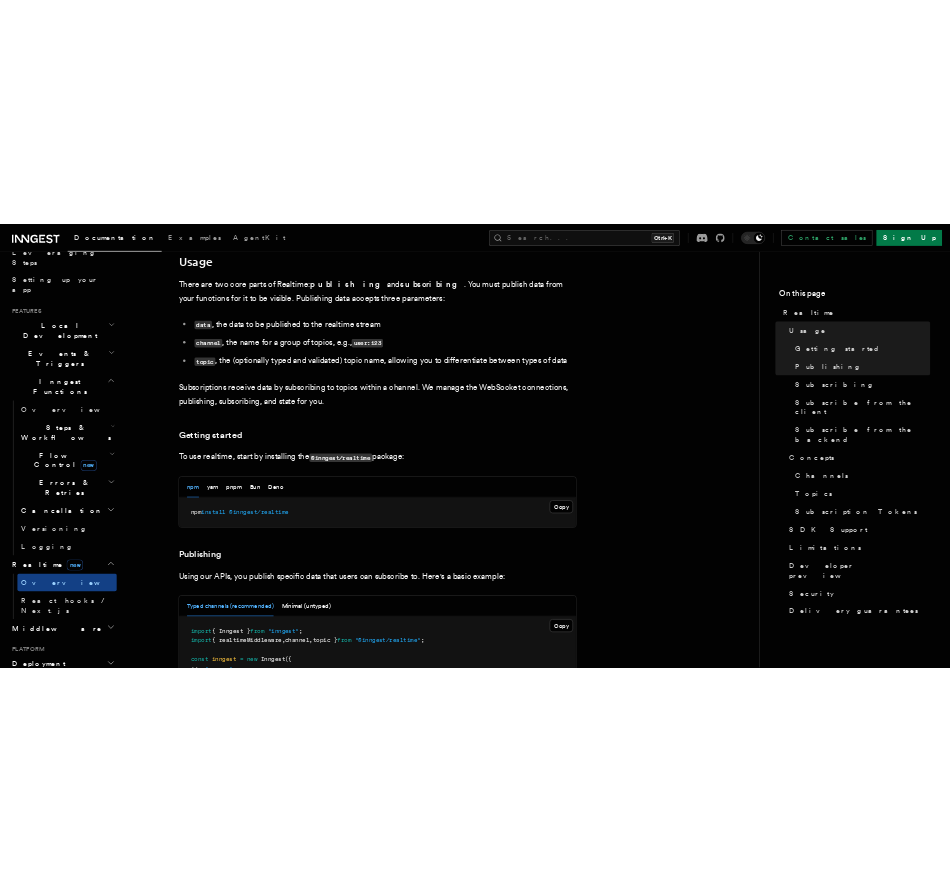 scroll, scrollTop: 741, scrollLeft: 0, axis: vertical 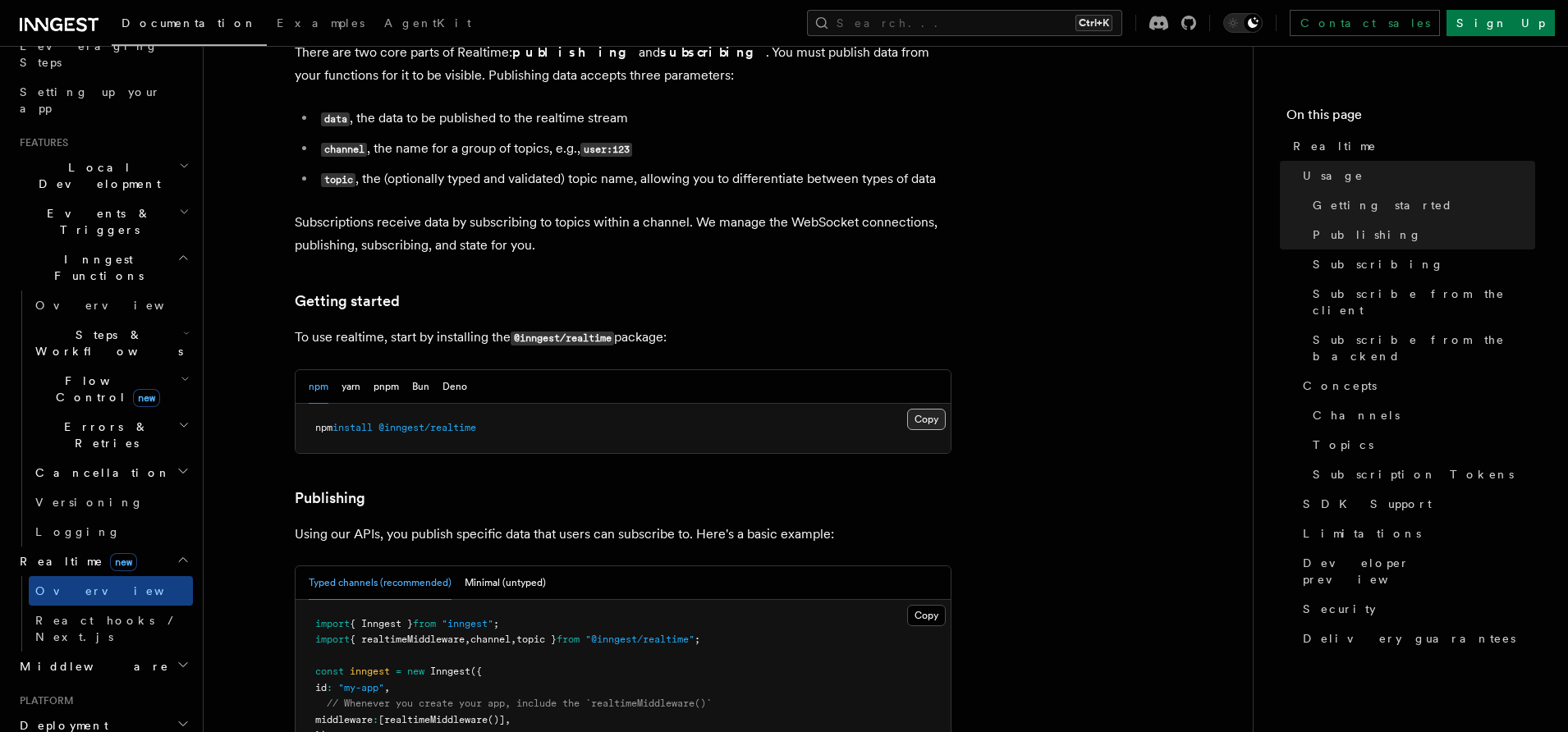 click on "Copy Copied" at bounding box center (926, 419) 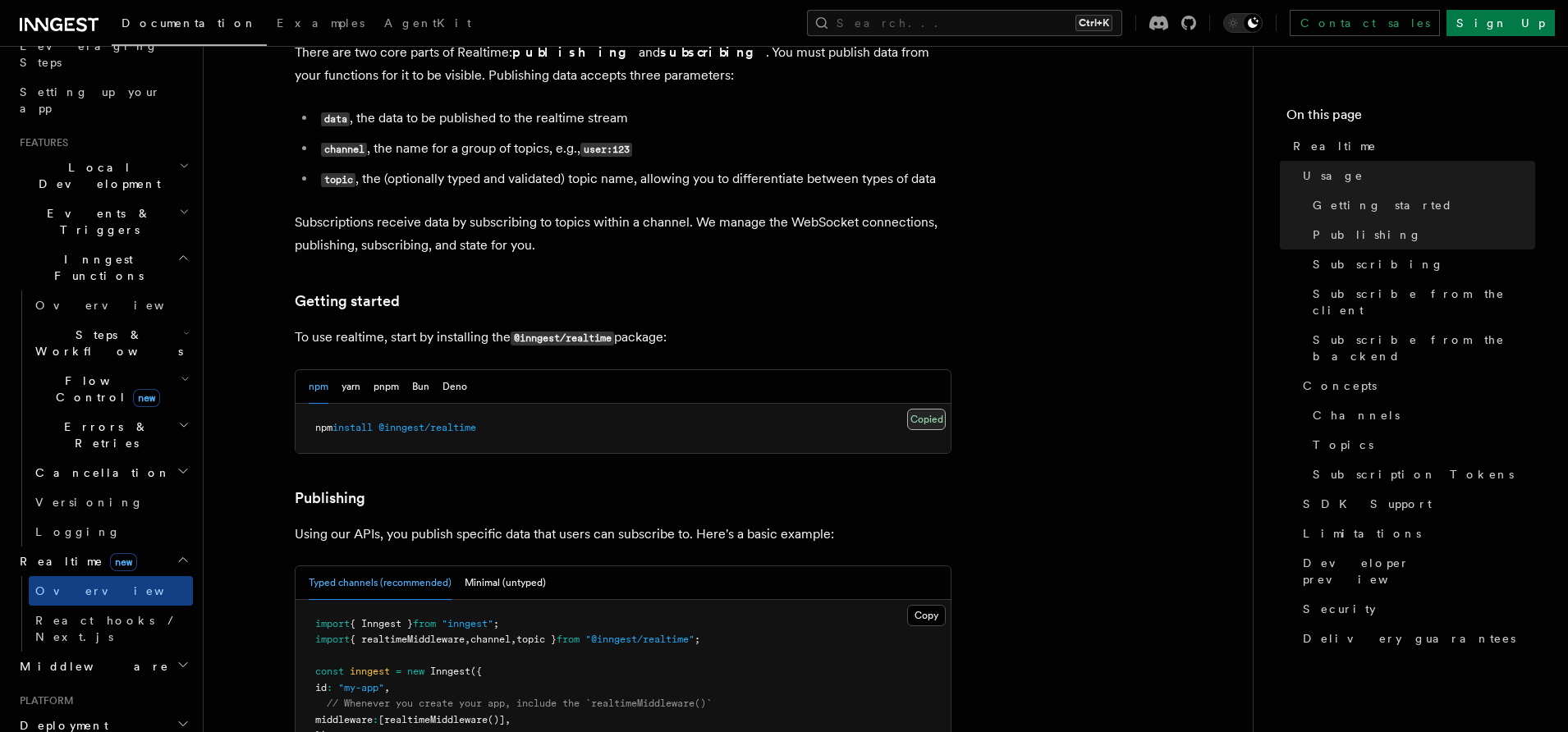 type 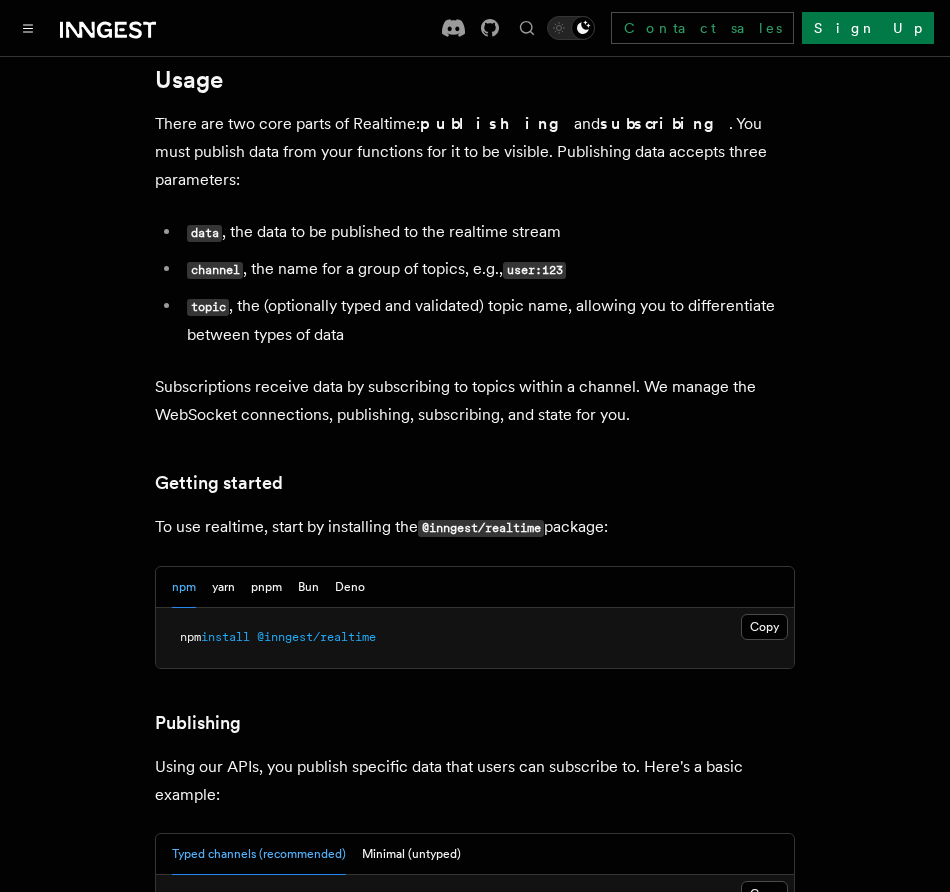 click on "Features Realtime  TypeScript SDK v3.32.0+   Go SDK v0.9.0+
Realtime is currently in developer preview. Some details including APIs are still subject to change during this period. Read more about the  developer preview here .
Realtime allows you to stream data from workflows to your users without configuring infrastructure or maintaining state. This enables you to build interactive applications, show status updates, or stream AI responses to your users directly in your existing code.
Use Realtime React hooks in Next.js Leverage the  useInngestSubscription()  hook to subscribe to realtime streams in your Next.js application. Explore patterns and examples Use Realtime to stream updates from one or multiple Inngest functions, or to implement a Human-in-the-Loop mechanism.
Usage
There are two core parts of Realtime:  publishing  and  subscribing . You must publish data from your functions for it to be visible. Publishing data accepts three parameters:
data
channel user:123
topic
npm" at bounding box center [475, 3306] 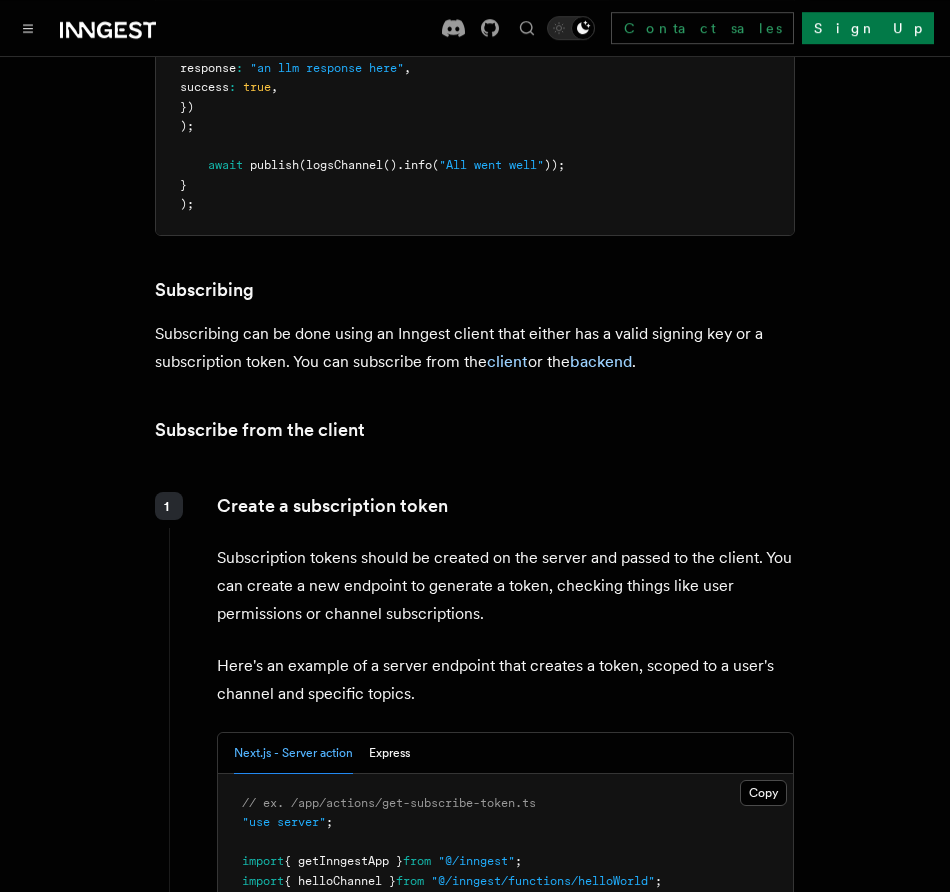 scroll, scrollTop: 2223, scrollLeft: 0, axis: vertical 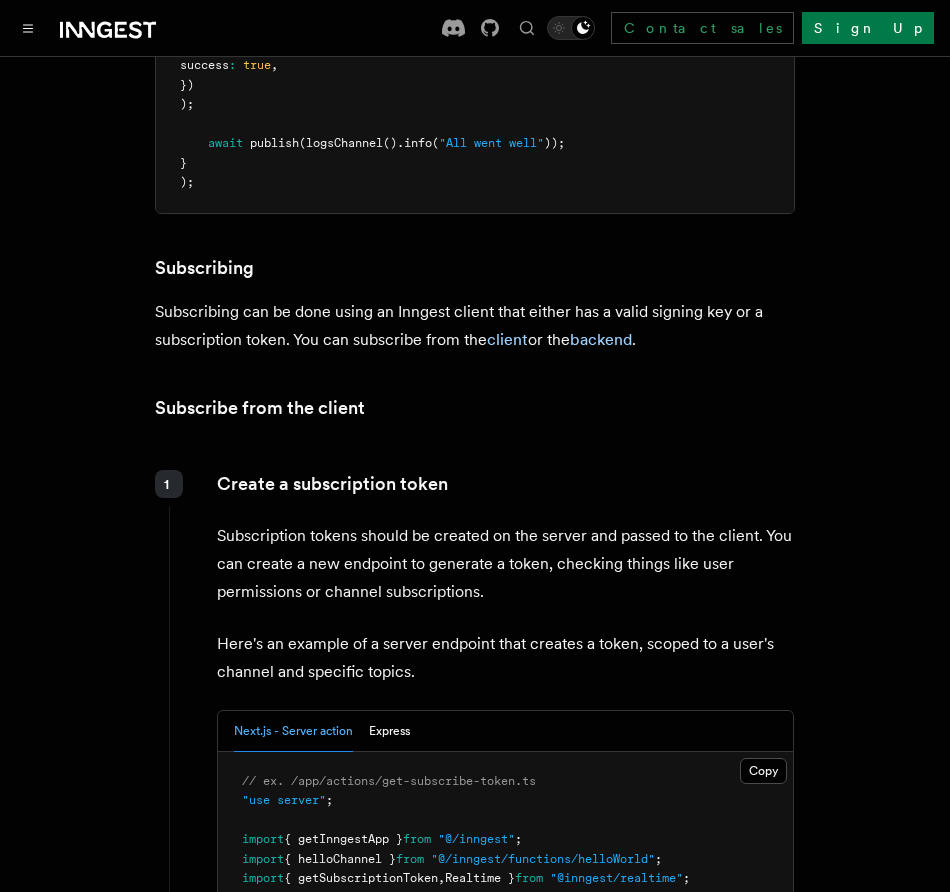 click on "Features Realtime  TypeScript SDK v3.32.0+   Go SDK v0.9.0+
Realtime is currently in developer preview. Some details including APIs are still subject to change during this period. Read more about the  developer preview here .
Realtime allows you to stream data from workflows to your users without configuring infrastructure or maintaining state. This enables you to build interactive applications, show status updates, or stream AI responses to your users directly in your existing code.
Use Realtime React hooks in Next.js Leverage the  useInngestSubscription()  hook to subscribe to realtime streams in your Next.js application. Explore patterns and examples Use Realtime to stream updates from one or multiple Inngest functions, or to implement a Human-in-the-Loop mechanism.
Usage
There are two core parts of Realtime:  publishing  and  subscribing . You must publish data from your functions for it to be visible. Publishing data accepts three parameters:
data
channel user:123
topic
npm" at bounding box center (475, 1824) 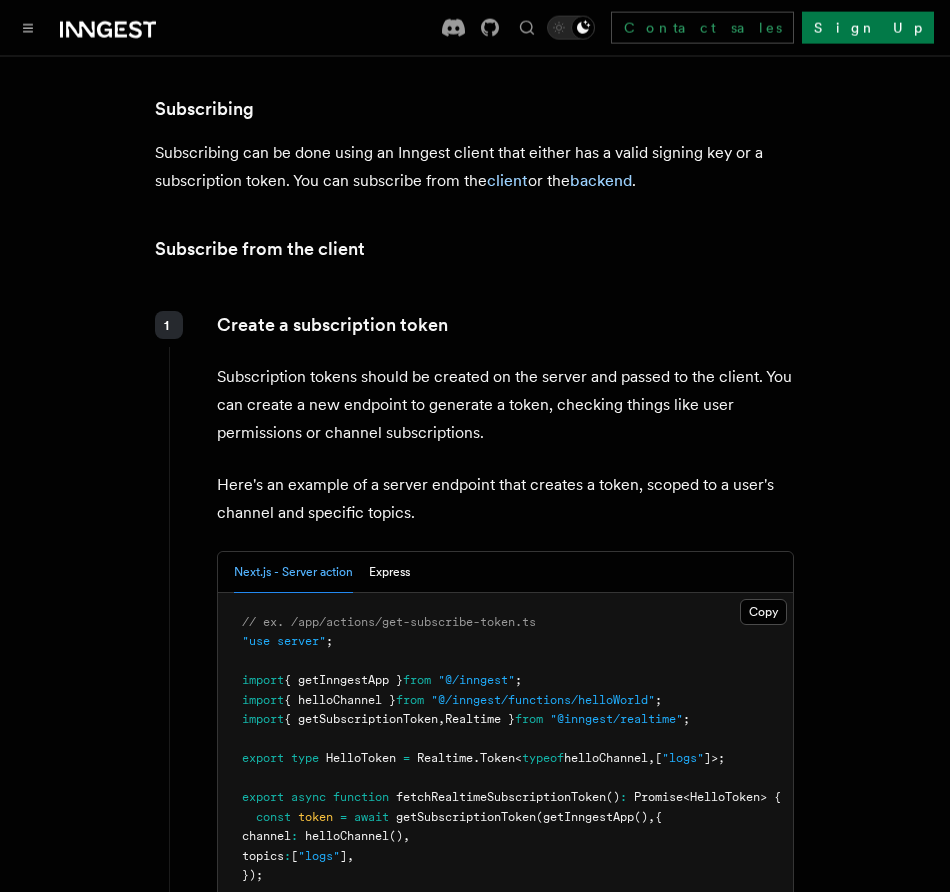 scroll, scrollTop: 2394, scrollLeft: 0, axis: vertical 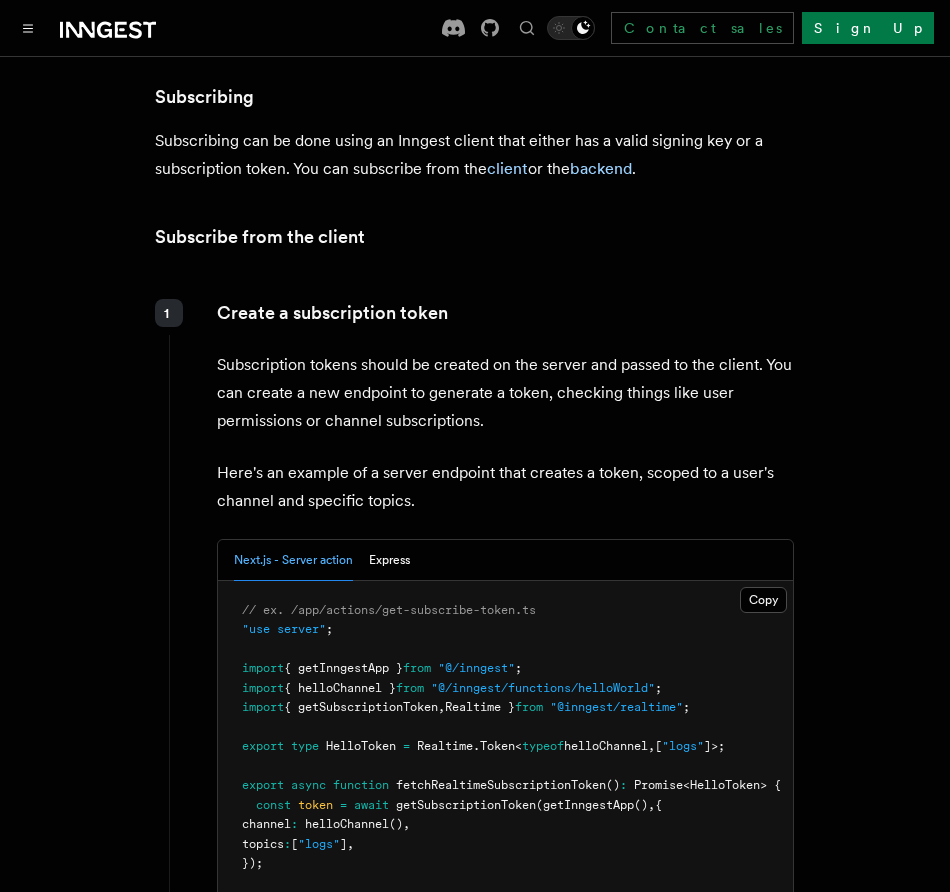 click on "Features Realtime  TypeScript SDK v3.32.0+   Go SDK v0.9.0+
Realtime is currently in developer preview. Some details including APIs are still subject to change during this period. Read more about the  developer preview here .
Realtime allows you to stream data from workflows to your users without configuring infrastructure or maintaining state. This enables you to build interactive applications, show status updates, or stream AI responses to your users directly in your existing code.
Use Realtime React hooks in Next.js Leverage the  useInngestSubscription()  hook to subscribe to realtime streams in your Next.js application. Explore patterns and examples Use Realtime to stream updates from one or multiple Inngest functions, or to implement a Human-in-the-Loop mechanism.
Usage
There are two core parts of Realtime:  publishing  and  subscribing . You must publish data from your functions for it to be visible. Publishing data accepts three parameters:
data
channel user:123
topic
npm" at bounding box center [475, 1653] 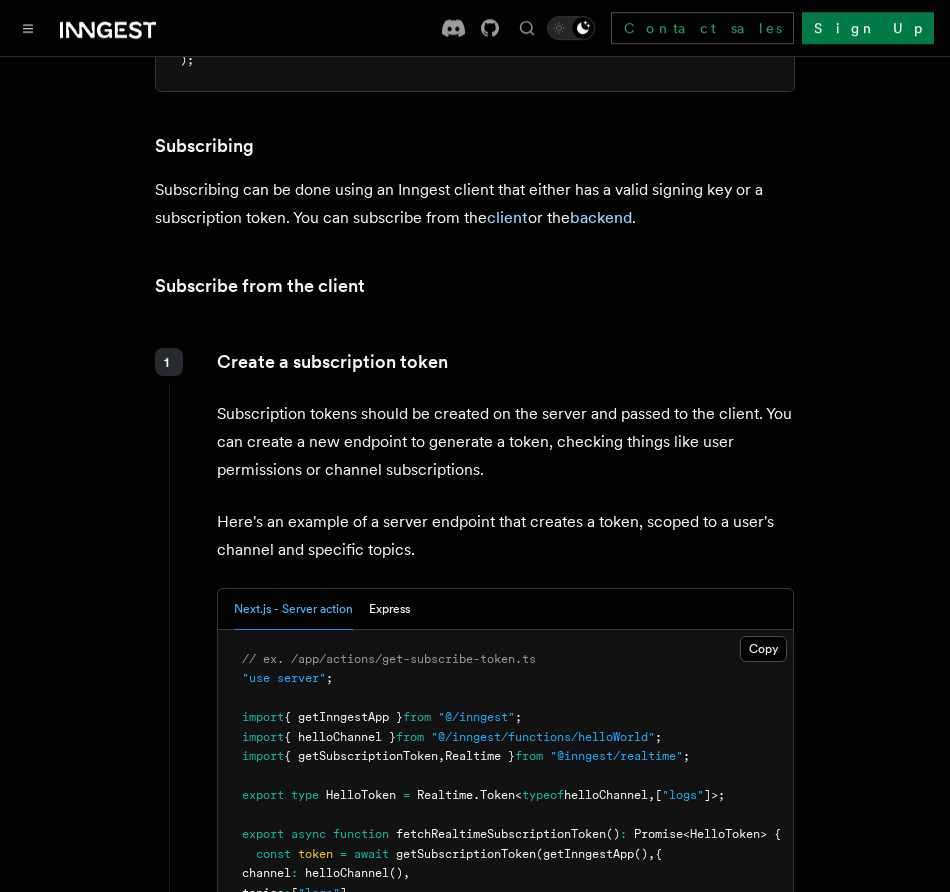 scroll, scrollTop: 2337, scrollLeft: 0, axis: vertical 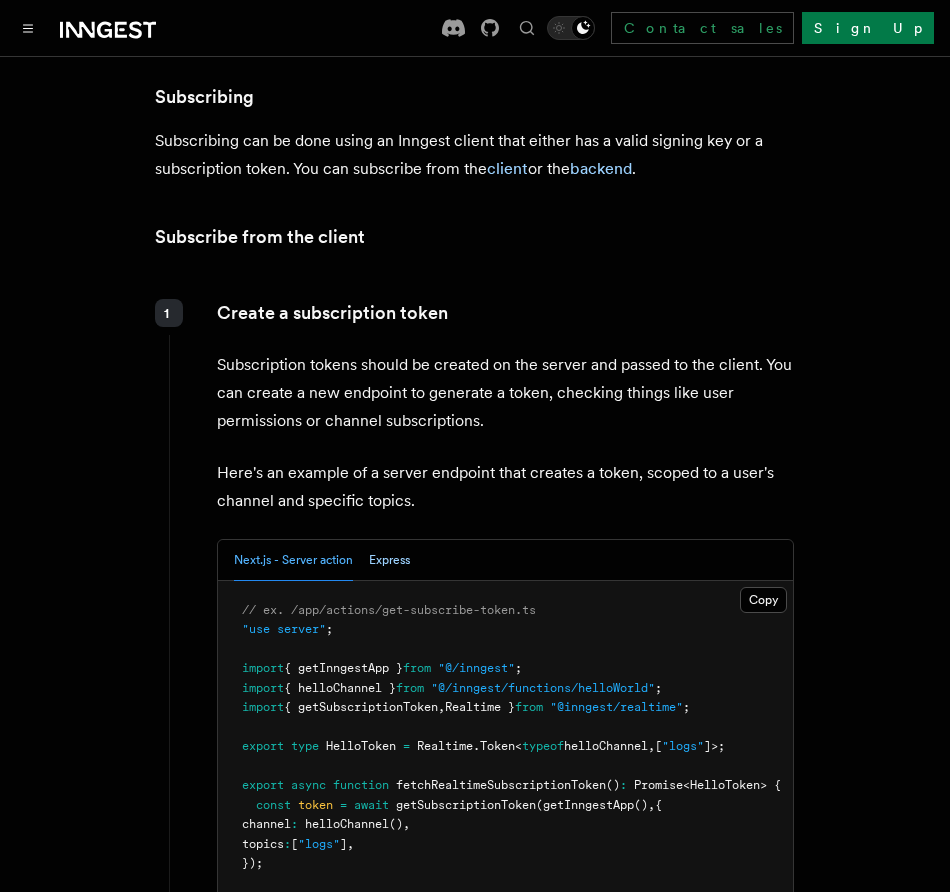 click on "Express" at bounding box center [389, 560] 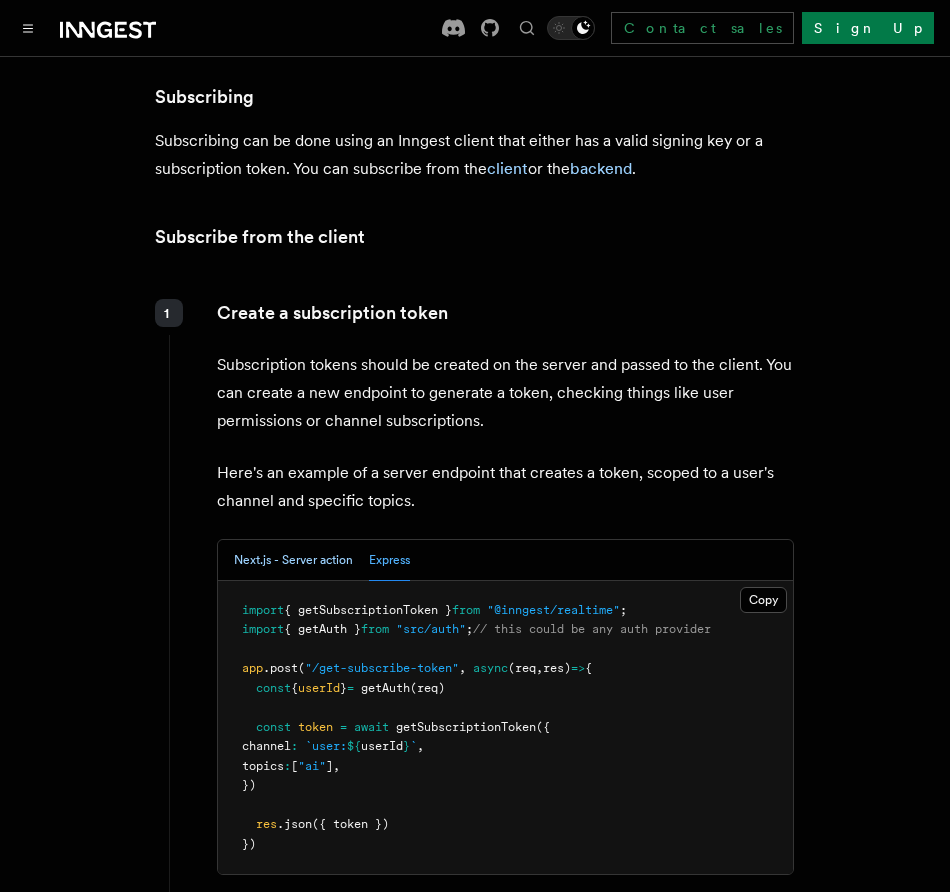 click on "Next.js - Server action" at bounding box center [293, 560] 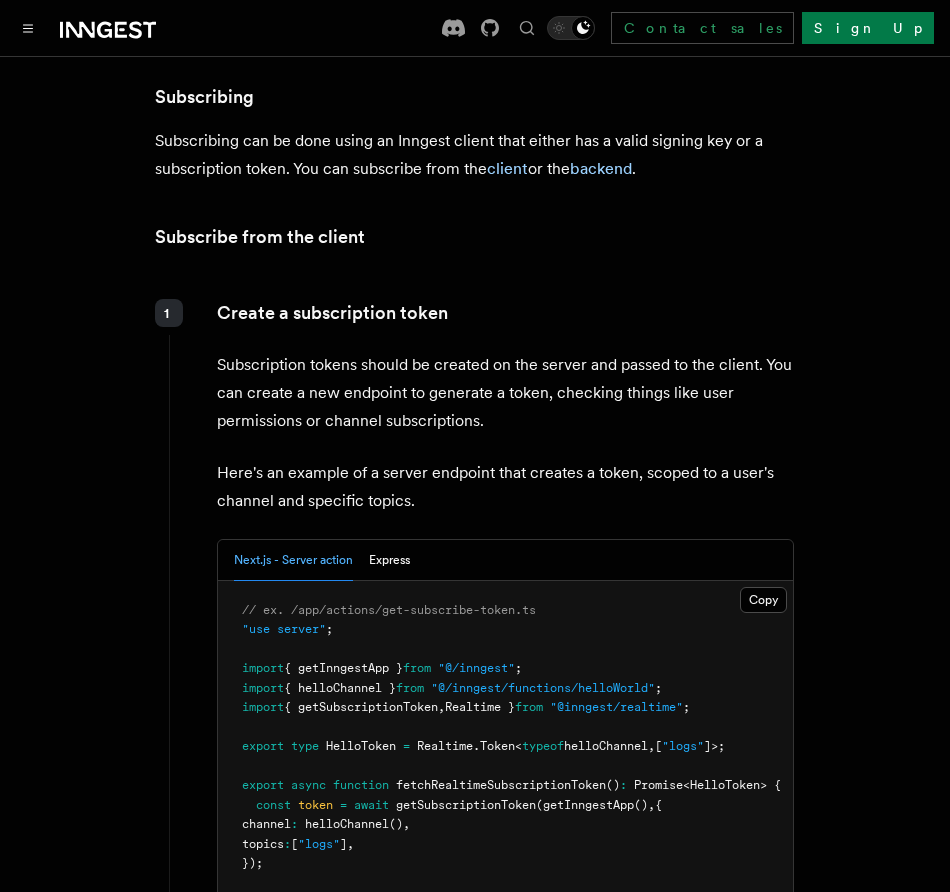click on "Features Realtime  TypeScript SDK v3.32.0+   Go SDK v0.9.0+
Realtime is currently in developer preview. Some details including APIs are still subject to change during this period. Read more about the  developer preview here .
Realtime allows you to stream data from workflows to your users without configuring infrastructure or maintaining state. This enables you to build interactive applications, show status updates, or stream AI responses to your users directly in your existing code.
Use Realtime React hooks in Next.js Leverage the  useInngestSubscription()  hook to subscribe to realtime streams in your Next.js application. Explore patterns and examples Use Realtime to stream updates from one or multiple Inngest functions, or to implement a Human-in-the-Loop mechanism.
Usage
There are two core parts of Realtime:  publishing  and  subscribing . You must publish data from your functions for it to be visible. Publishing data accepts three parameters:
data
channel user:123
topic
npm" at bounding box center [475, 1653] 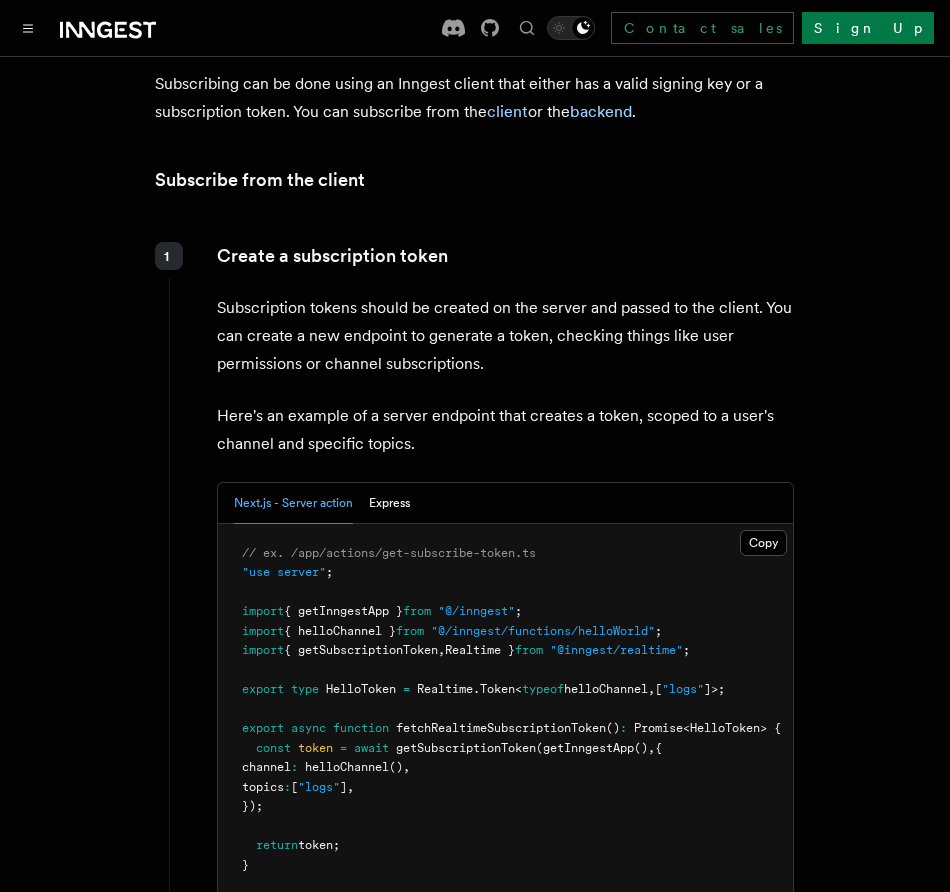 click on "Features Realtime  TypeScript SDK v3.32.0+   Go SDK v0.9.0+
Realtime is currently in developer preview. Some details including APIs are still subject to change during this period. Read more about the  developer preview here .
Realtime allows you to stream data from workflows to your users without configuring infrastructure or maintaining state. This enables you to build interactive applications, show status updates, or stream AI responses to your users directly in your existing code.
Use Realtime React hooks in Next.js Leverage the  useInngestSubscription()  hook to subscribe to realtime streams in your Next.js application. Explore patterns and examples Use Realtime to stream updates from one or multiple Inngest functions, or to implement a Human-in-the-Loop mechanism.
Usage
There are two core parts of Realtime:  publishing  and  subscribing . You must publish data from your functions for it to be visible. Publishing data accepts three parameters:
data
channel user:123
topic
npm" at bounding box center (475, 1596) 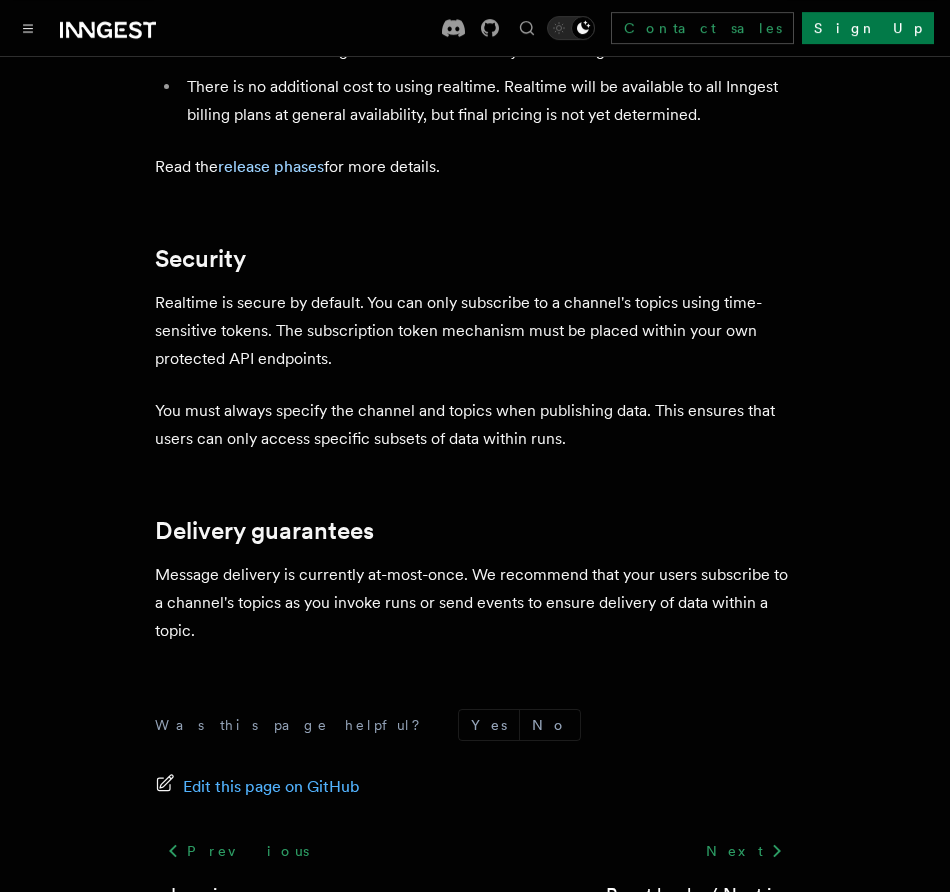 scroll, scrollTop: 7027, scrollLeft: 0, axis: vertical 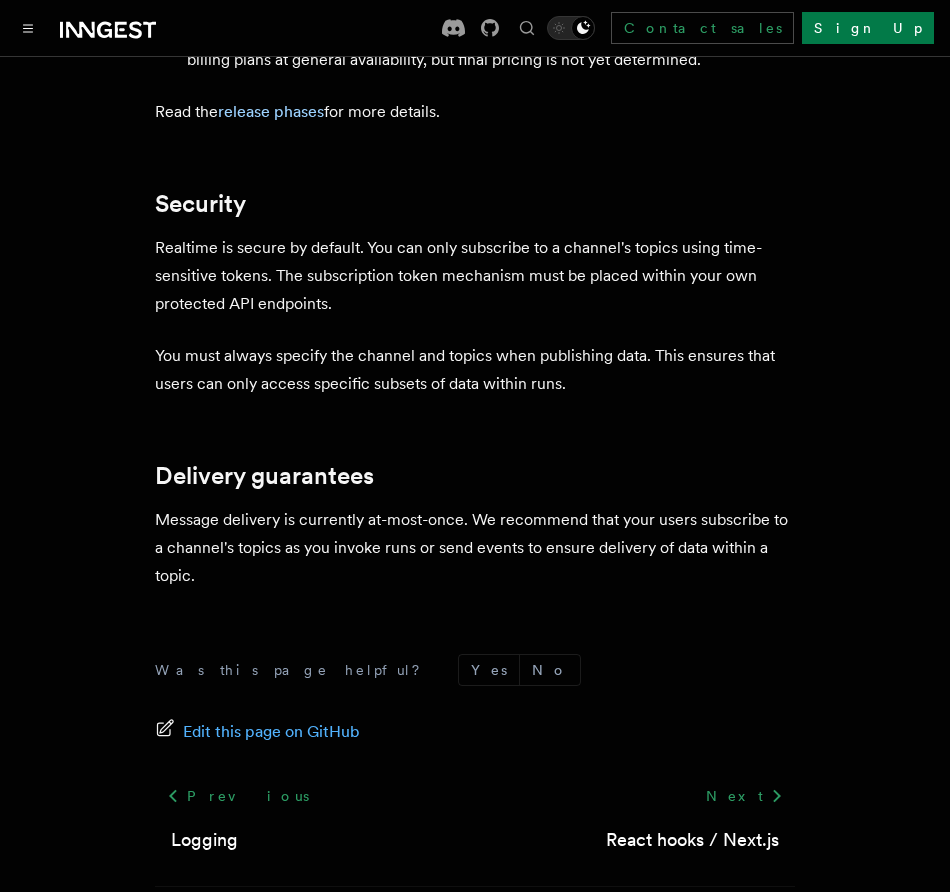 click on "Features Realtime  TypeScript SDK v3.32.0+   Go SDK v0.9.0+
Realtime is currently in developer preview. Some details including APIs are still subject to change during this period. Read more about the  developer preview here .
Realtime allows you to stream data from workflows to your users without configuring infrastructure or maintaining state. This enables you to build interactive applications, show status updates, or stream AI responses to your users directly in your existing code.
Use Realtime React hooks in Next.js Leverage the  useInngestSubscription()  hook to subscribe to realtime streams in your Next.js application. Explore patterns and examples Use Realtime to stream updates from one or multiple Inngest functions, or to implement a Human-in-the-Loop mechanism.
Usage
There are two core parts of Realtime:  publishing  and  subscribing . You must publish data from your functions for it to be visible. Publishing data accepts three parameters:
data
channel user:123
topic
npm" at bounding box center [475, -2980] 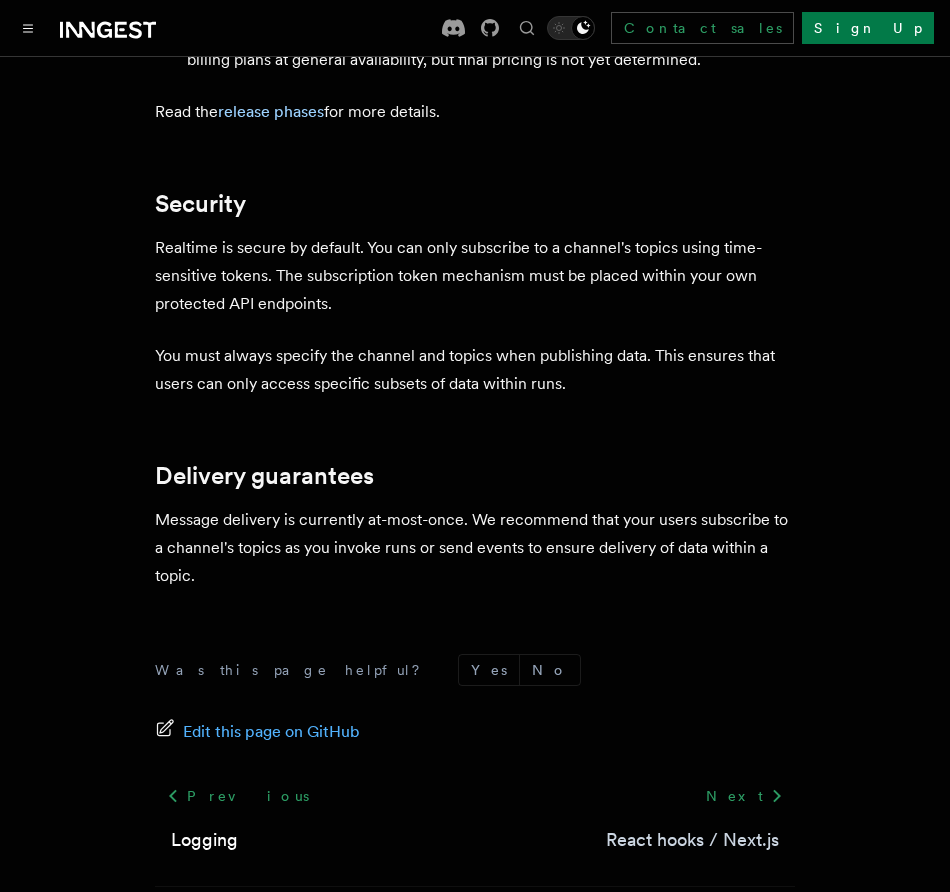 click on "React hooks / Next.js" at bounding box center [692, 840] 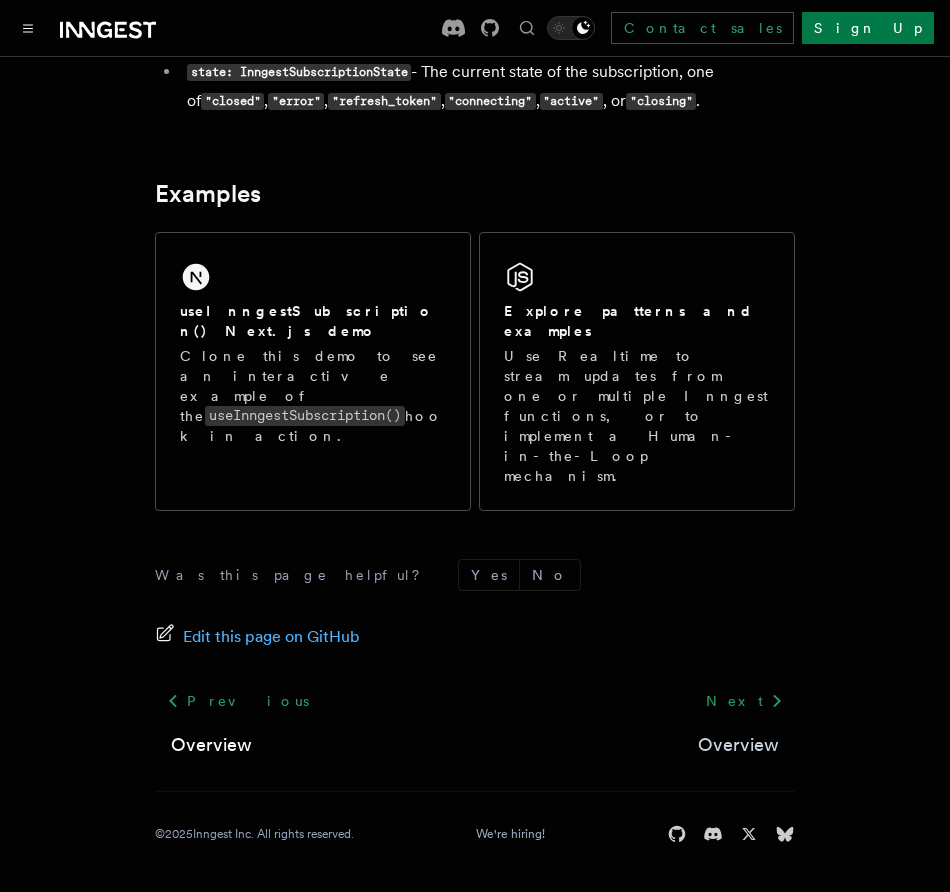 scroll, scrollTop: 0, scrollLeft: 0, axis: both 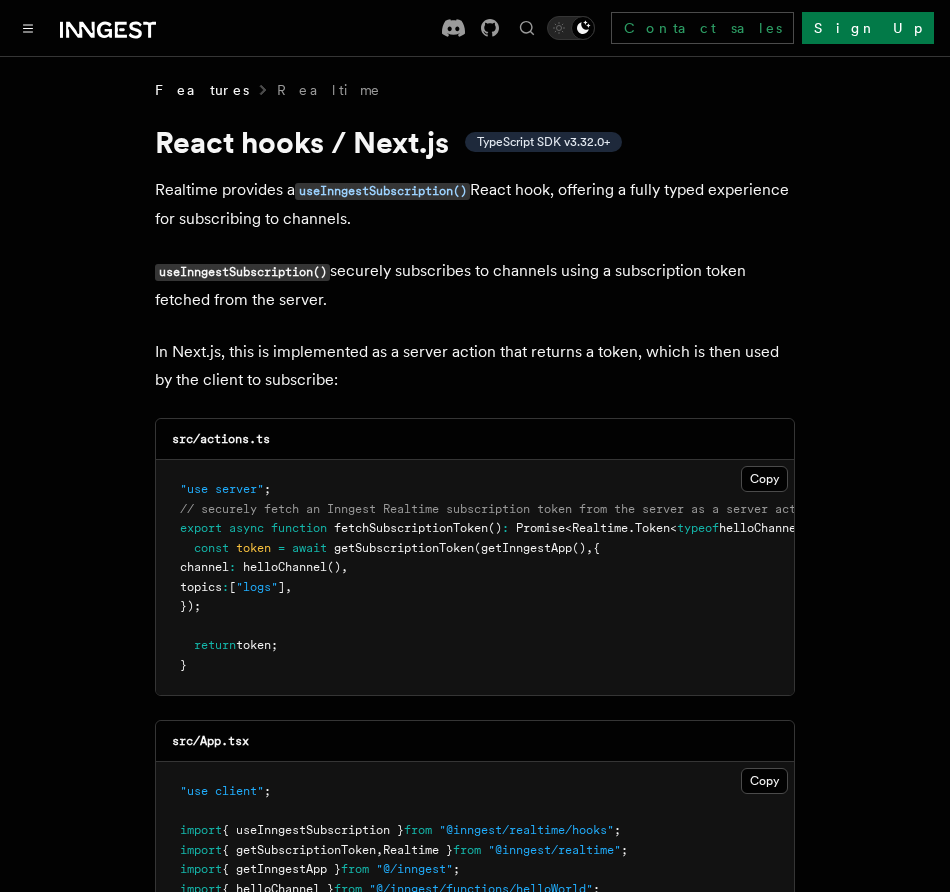 click on "Features Realtime React hooks / Next.js  TypeScript SDK v3.32.0+
Realtime provides a  useInngestSubscription()  React hook, offering a fully typed experience for subscribing to channels.
useInngestSubscription()  securely subscribes to channels using a subscription token fetched from the server.
In Next.js, this is implemented as a server action that returns a token, which is then used by the client to subscribe:
src/actions.ts Copy Copied "use server" ;
// securely fetch an Inngest Realtime subscription token from the server as a server action
export   async   function   fetchSubscriptionToken () :   Promise < Realtime . Token < typeof  helloChannel ,  [ "logs" ]>> {
const   token   =   await   getSubscriptionToken ( getInngestApp () ,  {
channel :   helloChannel () ,
topics :  [ "logs" ] ,
});
return  token;
}
src/App.tsx Copy Copied "use client" ;
import  { useInngestSubscription }  from   "@inngest/realtime/hooks" ;
import  { getSubscriptionToken , from" at bounding box center [475, 1532] 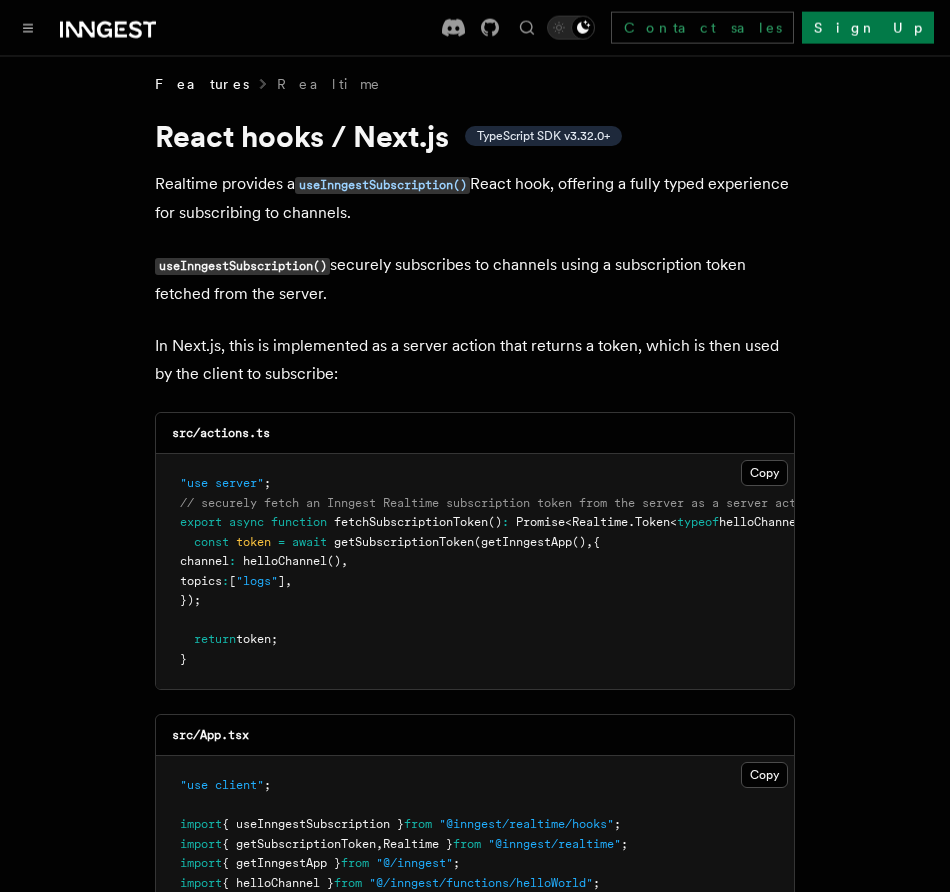 scroll, scrollTop: 0, scrollLeft: 0, axis: both 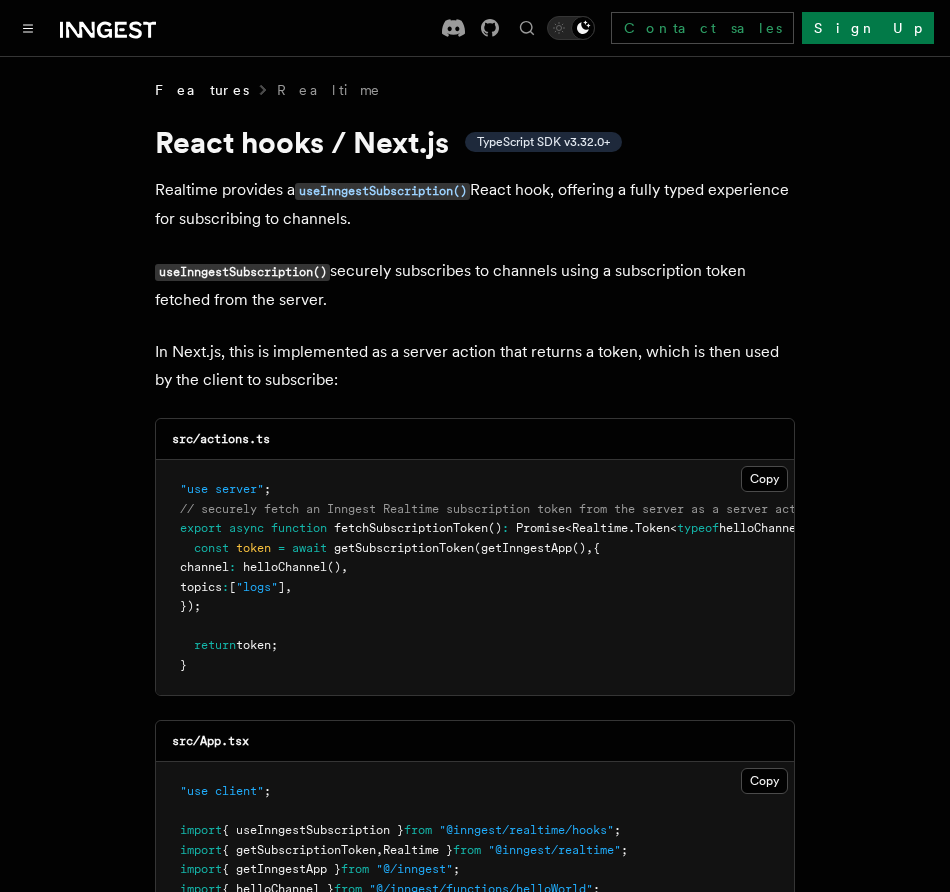 click on "Features Realtime React hooks / Next.js  TypeScript SDK v3.32.0+
Realtime provides a  useInngestSubscription()  React hook, offering a fully typed experience for subscribing to channels.
useInngestSubscription()  securely subscribes to channels using a subscription token fetched from the server.
In Next.js, this is implemented as a server action that returns a token, which is then used by the client to subscribe:
src/actions.ts Copy Copied "use server" ;
// securely fetch an Inngest Realtime subscription token from the server as a server action
export   async   function   fetchSubscriptionToken () :   Promise < Realtime . Token < typeof  helloChannel ,  [ "logs" ]>> {
const   token   =   await   getSubscriptionToken ( getInngestApp () ,  {
channel :   helloChannel () ,
topics :  [ "logs" ] ,
});
return  token;
}
src/App.tsx Copy Copied "use client" ;
import  { useInngestSubscription }  from   "@inngest/realtime/hooks" ;
import  { getSubscriptionToken , from" at bounding box center (475, 1532) 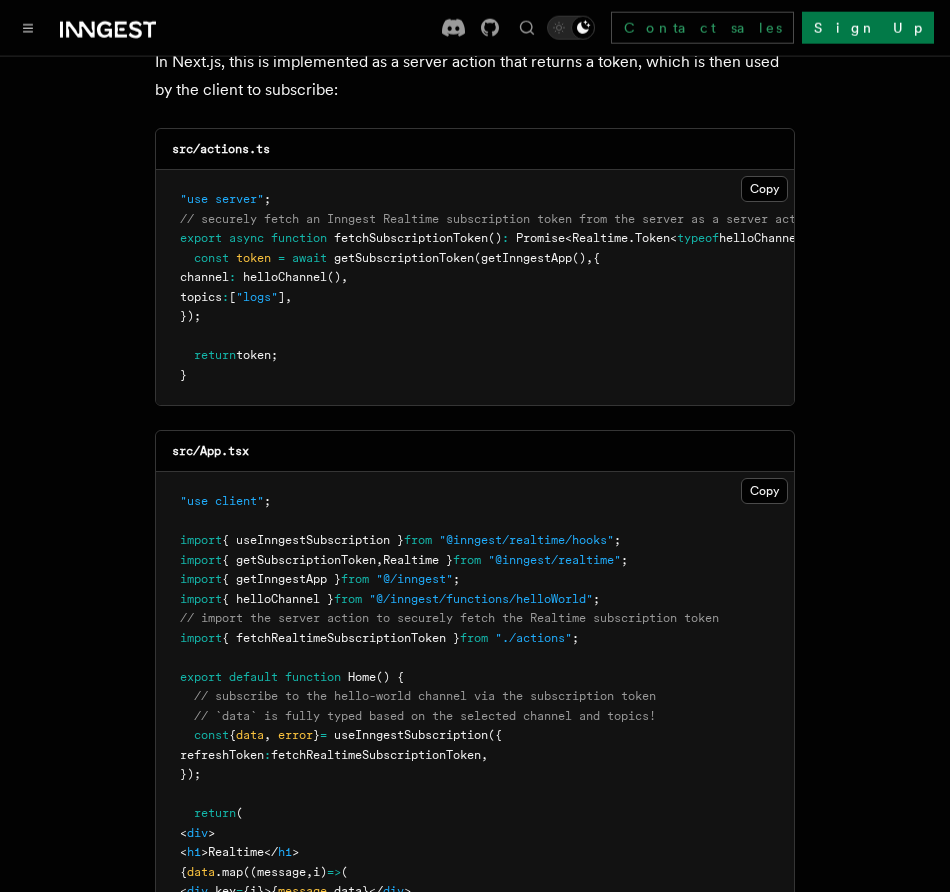 scroll, scrollTop: 285, scrollLeft: 0, axis: vertical 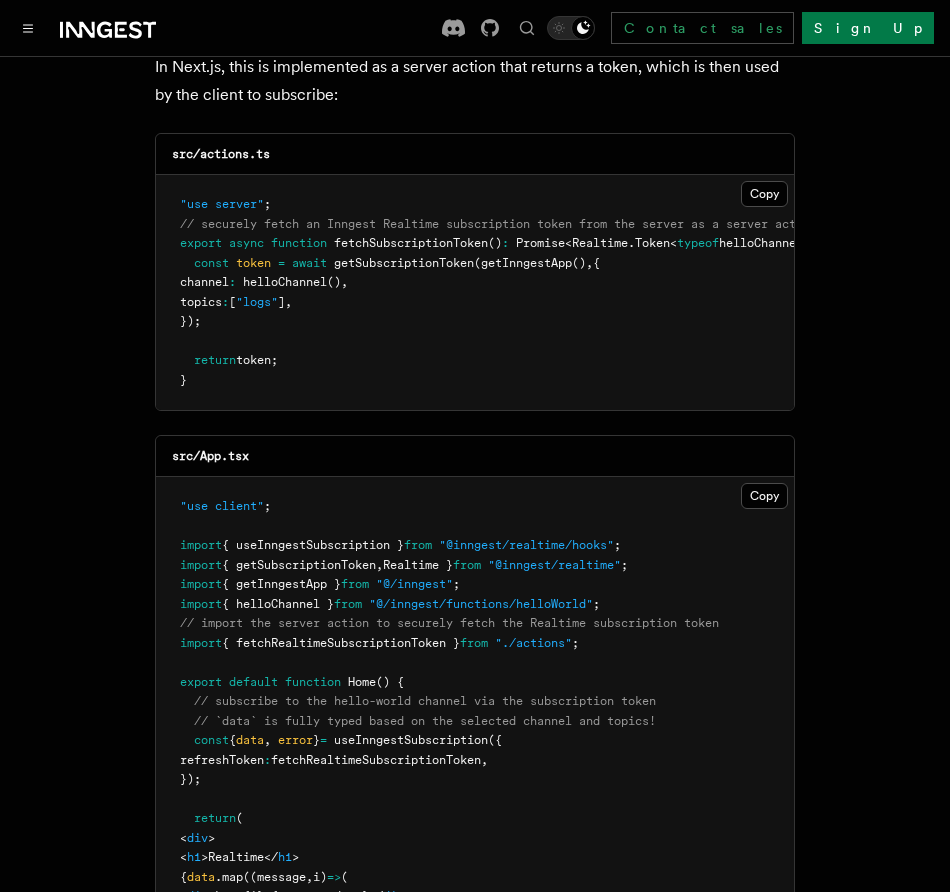 click on "Features Realtime React hooks / Next.js  TypeScript SDK v3.32.0+
Realtime provides a  useInngestSubscription()  React hook, offering a fully typed experience for subscribing to channels.
useInngestSubscription()  securely subscribes to channels using a subscription token fetched from the server.
In Next.js, this is implemented as a server action that returns a token, which is then used by the client to subscribe:
src/actions.ts Copy Copied "use server" ;
// securely fetch an Inngest Realtime subscription token from the server as a server action
export   async   function   fetchSubscriptionToken () :   Promise < Realtime . Token < typeof  helloChannel ,  [ "logs" ]>> {
const   token   =   await   getSubscriptionToken ( getInngestApp () ,  {
channel :   helloChannel () ,
topics :  [ "logs" ] ,
});
return  token;
}
src/App.tsx Copy Copied "use client" ;
import  { useInngestSubscription }  from   "@inngest/realtime/hooks" ;
import  { getSubscriptionToken , from" at bounding box center (475, 1247) 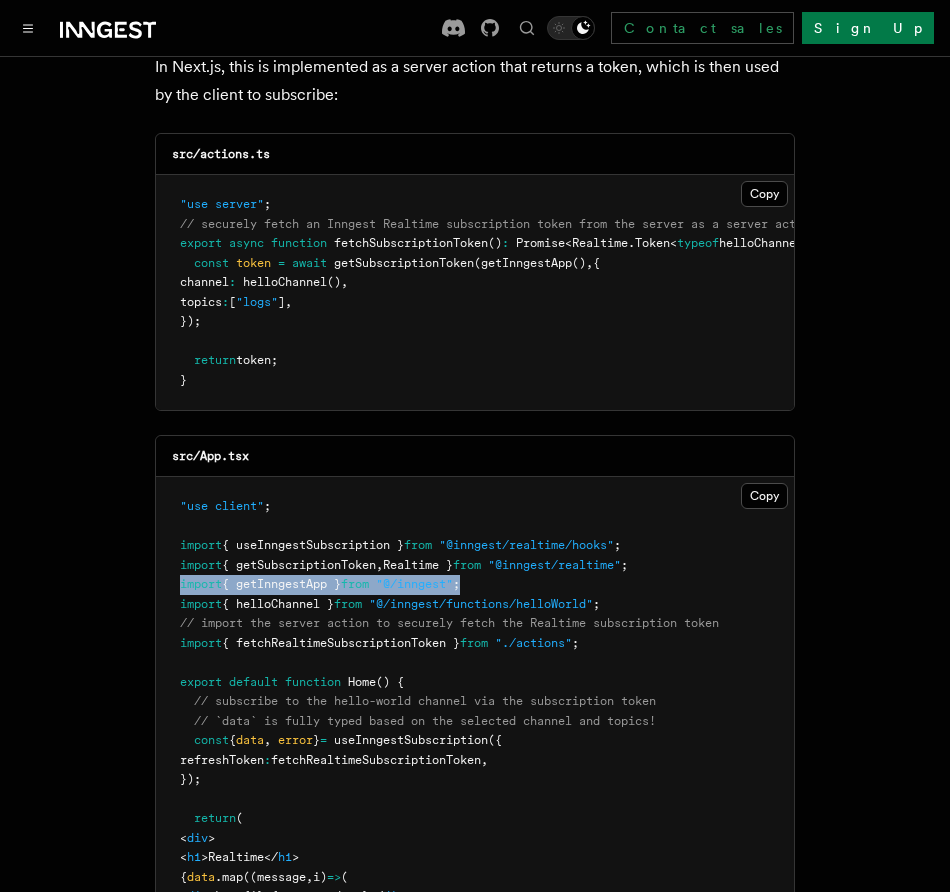 drag, startPoint x: 512, startPoint y: 589, endPoint x: 151, endPoint y: 585, distance: 361.02216 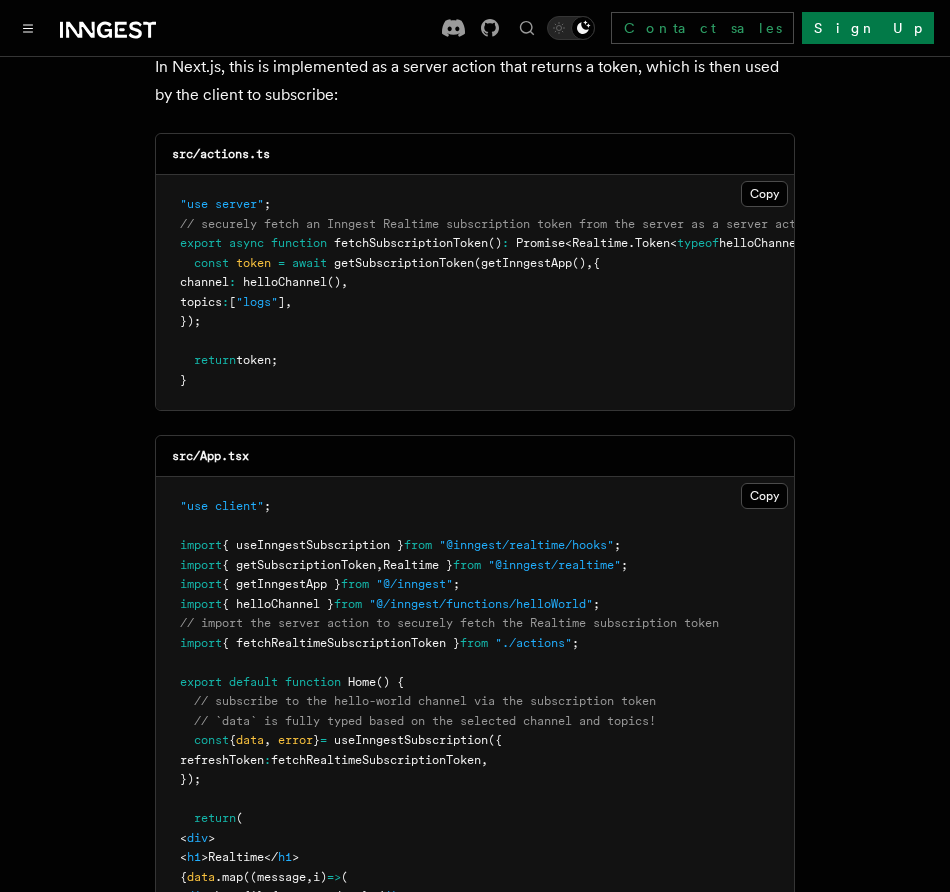 click on "Features Realtime React hooks / Next.js  TypeScript SDK v3.32.0+
Realtime provides a  useInngestSubscription()  React hook, offering a fully typed experience for subscribing to channels.
useInngestSubscription()  securely subscribes to channels using a subscription token fetched from the server.
In Next.js, this is implemented as a server action that returns a token, which is then used by the client to subscribe:
src/actions.ts Copy Copied "use server" ;
// securely fetch an Inngest Realtime subscription token from the server as a server action
export   async   function   fetchSubscriptionToken () :   Promise < Realtime . Token < typeof  helloChannel ,  [ "logs" ]>> {
const   token   =   await   getSubscriptionToken ( getInngestApp () ,  {
channel :   helloChannel () ,
topics :  [ "logs" ] ,
});
return  token;
}
src/App.tsx Copy Copied "use client" ;
import  { useInngestSubscription }  from   "@inngest/realtime/hooks" ;
import  { getSubscriptionToken , from" at bounding box center [475, 1247] 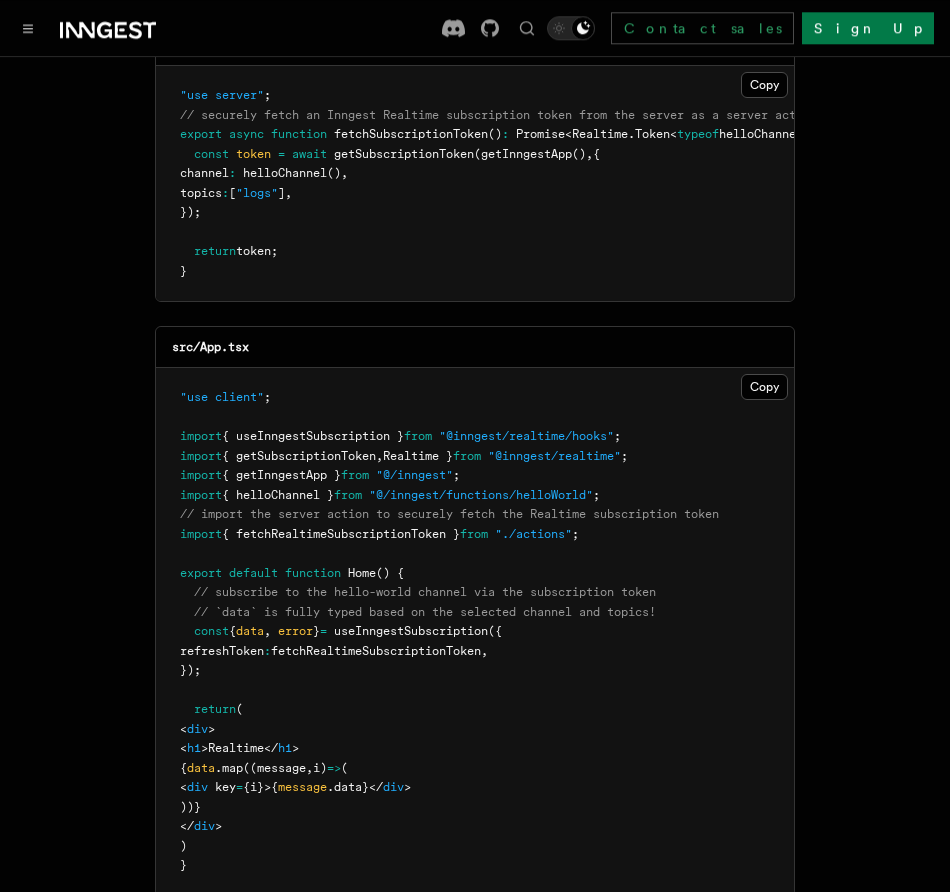 scroll, scrollTop: 399, scrollLeft: 0, axis: vertical 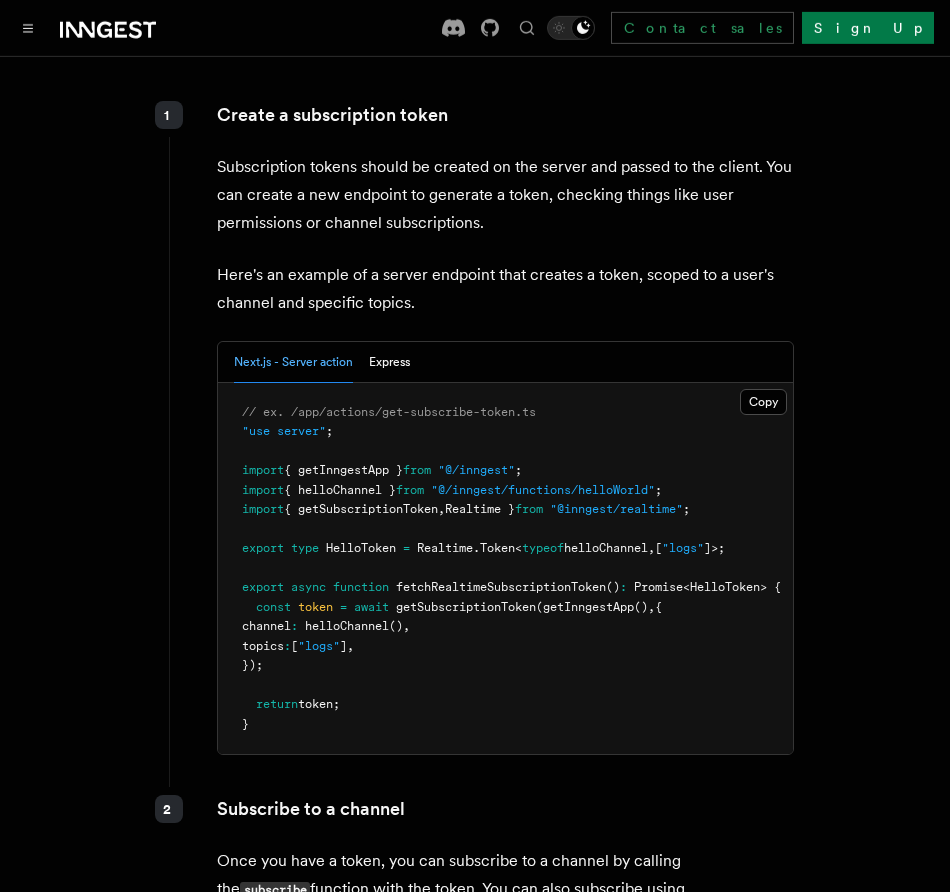 click on "Features Realtime  TypeScript SDK v3.32.0+   Go SDK v0.9.0+
Realtime is currently in developer preview. Some details including APIs are still subject to change during this period. Read more about the  developer preview here .
Realtime allows you to stream data from workflows to your users without configuring infrastructure or maintaining state. This enables you to build interactive applications, show status updates, or stream AI responses to your users directly in your existing code.
Use Realtime React hooks in Next.js Leverage the  useInngestSubscription()  hook to subscribe to realtime streams in your Next.js application. Explore patterns and examples Use Realtime to stream updates from one or multiple Inngest functions, or to implement a Human-in-the-Loop mechanism.
Usage
There are two core parts of Realtime:  publishing  and  subscribing . You must publish data from your functions for it to be visible. Publishing data accepts three parameters:
data
channel user:123
topic
npm" at bounding box center (475, 1455) 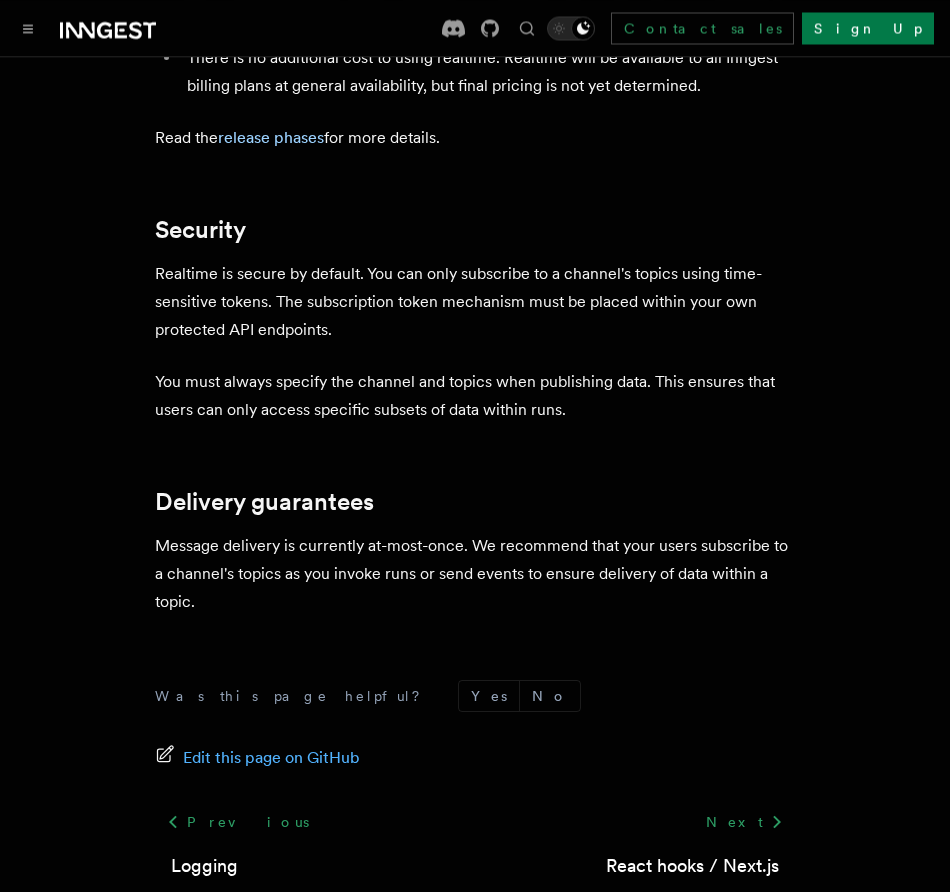 scroll, scrollTop: 7009, scrollLeft: 0, axis: vertical 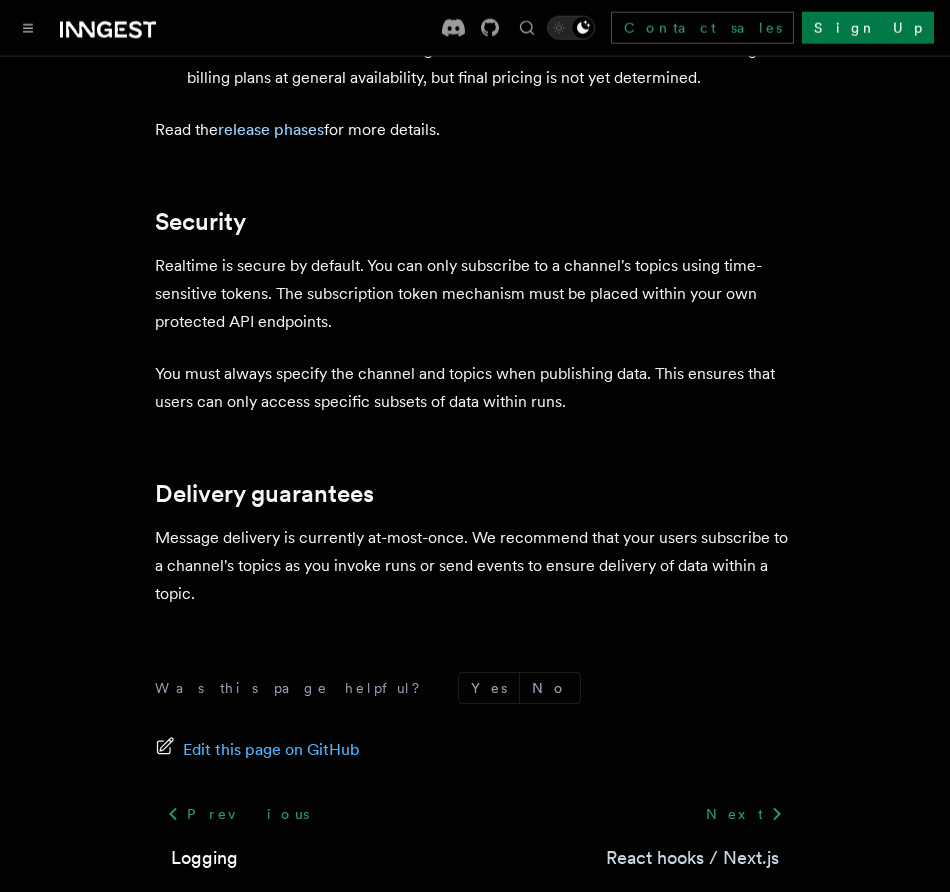 click on "React hooks / Next.js" at bounding box center (692, 858) 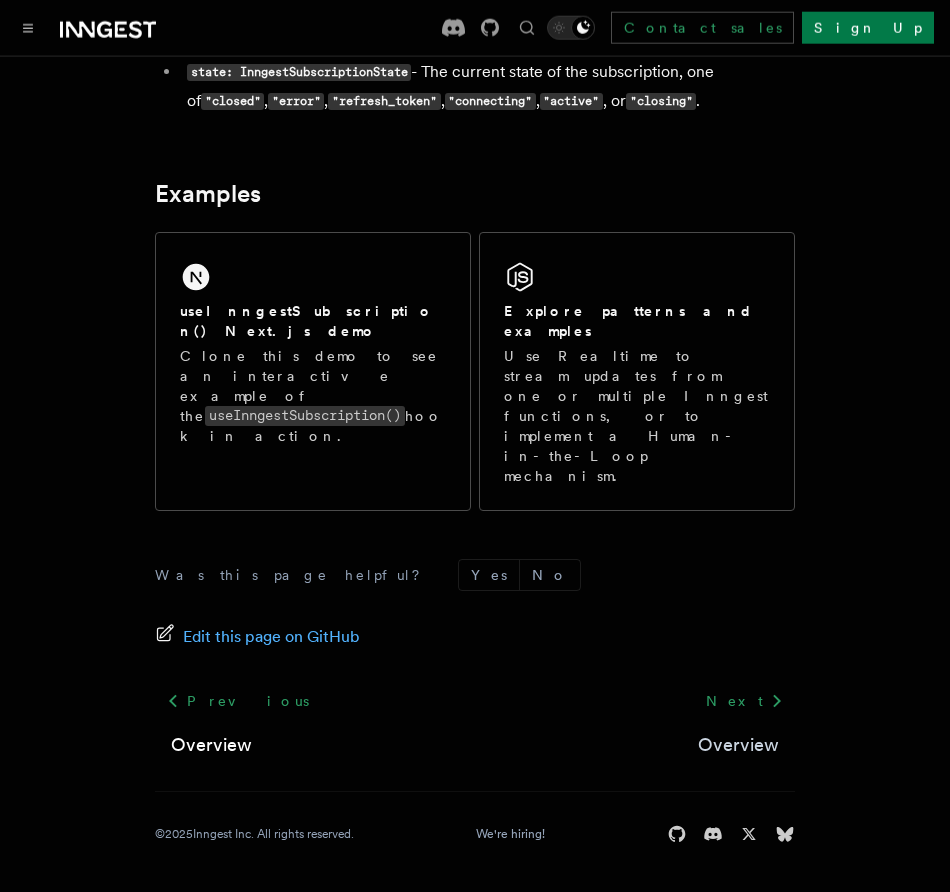 scroll, scrollTop: 0, scrollLeft: 0, axis: both 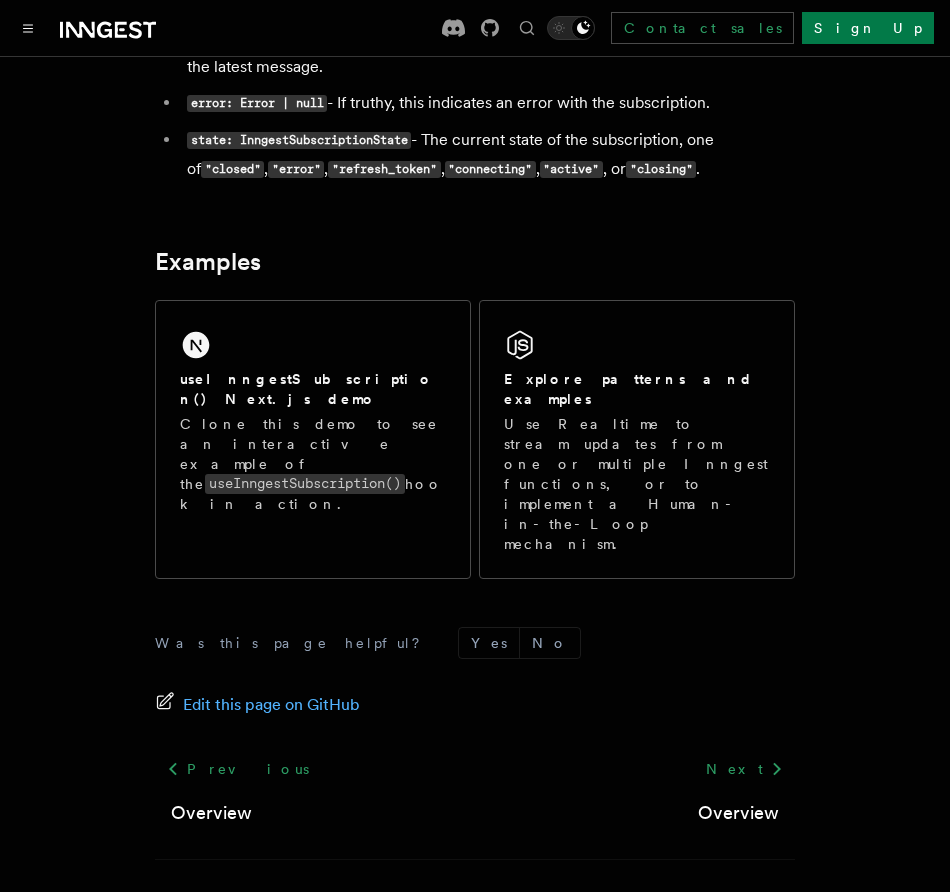 click on "Features Realtime React hooks / Next.js  TypeScript SDK v3.32.0+
Realtime provides a  useInngestSubscription()  React hook, offering a fully typed experience for subscribing to channels.
useInngestSubscription()  securely subscribes to channels using a subscription token fetched from the server.
In Next.js, this is implemented as a server action that returns a token, which is then used by the client to subscribe:
src/actions.ts Copy Copied "use server" ;
// securely fetch an Inngest Realtime subscription token from the server as a server action
export   async   function   fetchSubscriptionToken () :   Promise < Realtime . Token < typeof  helloChannel ,  [ "logs" ]>> {
const   token   =   await   getSubscriptionToken ( getInngestApp () ,  {
channel :   helloChannel () ,
topics :  [ "logs" ] ,
});
return  token;
}
src/App.tsx Copy Copied "use client" ;
import  { useInngestSubscription }  from   "@inngest/realtime/hooks" ;
import  { getSubscriptionToken , from" at bounding box center [475, -493] 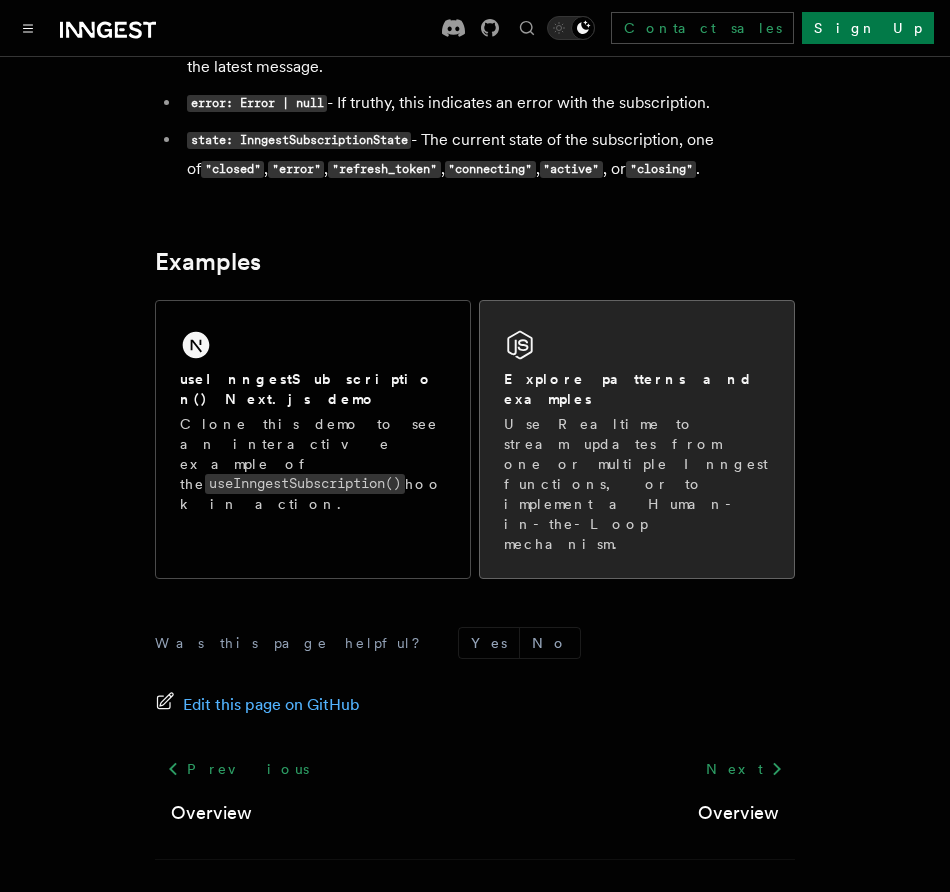 click on "Explore patterns and examples" at bounding box center [637, 389] 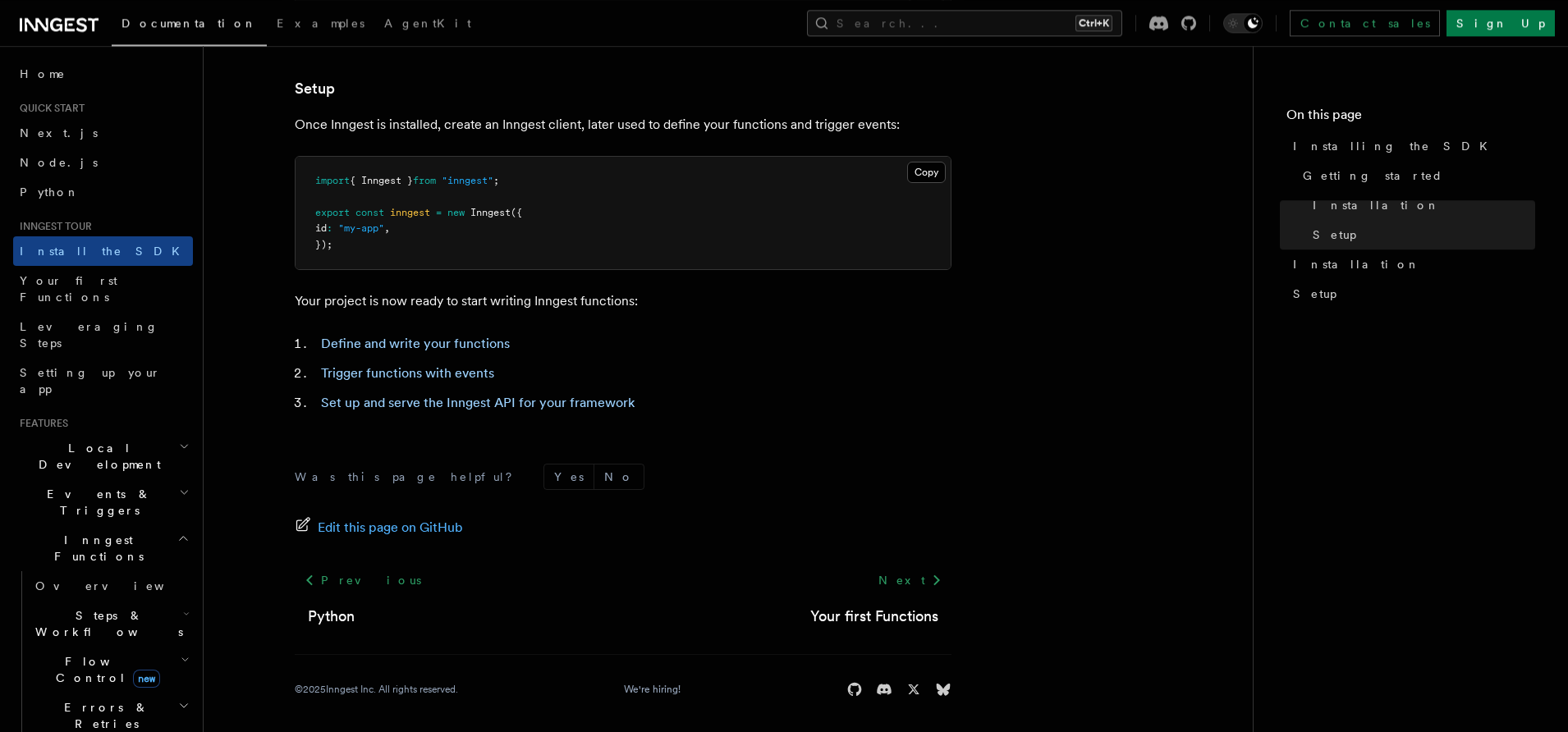 scroll, scrollTop: 634, scrollLeft: 0, axis: vertical 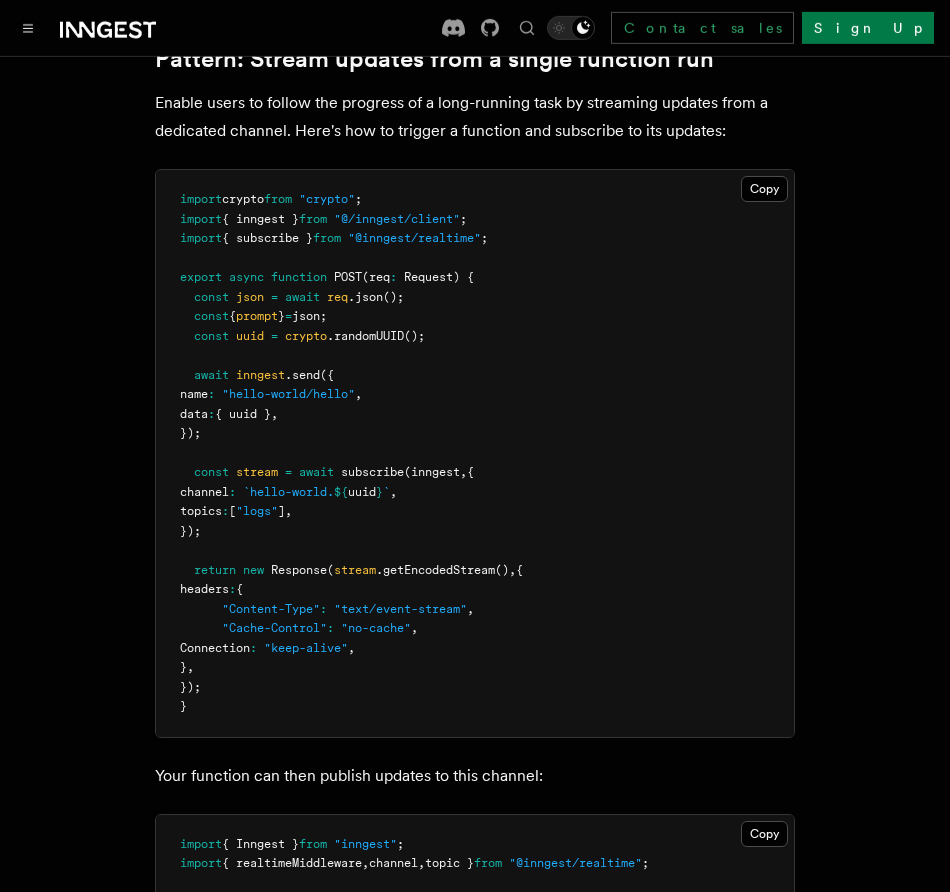 click on "Examples Realtime: Stream updates from Inngest functions
Inngest Realtime enables you to stream updates from your functions, power live UIs, and implement bi-directional workflows such as Human-in-the-Loop. Use channels and topics to broadcast updates, stream logs, or await user input.
Pattern: Stream updates from a single function run
Enable users to follow the progress of a long-running task by streaming updates from a dedicated channel. Here's how to trigger a function and subscribe to its updates:
Copy Copied import  crypto  from   "crypto" ;
import  { inngest }  from   "@/inngest/client" ;
import  { subscribe }  from   "@inngest/realtime" ;
export   async   function   POST (req :   Request ) {
const   json   =   await   req .json ();
const  {  prompt  }  =  json;
const   uuid   =   crypto .randomUUID ();
await   inngest .send ({
name :   "hello-world/hello" ,
data :  { uuid } ,
});
const   stream   =   await   subscribe (inngest ,  {
:   ${ }" at bounding box center [475, 2813] 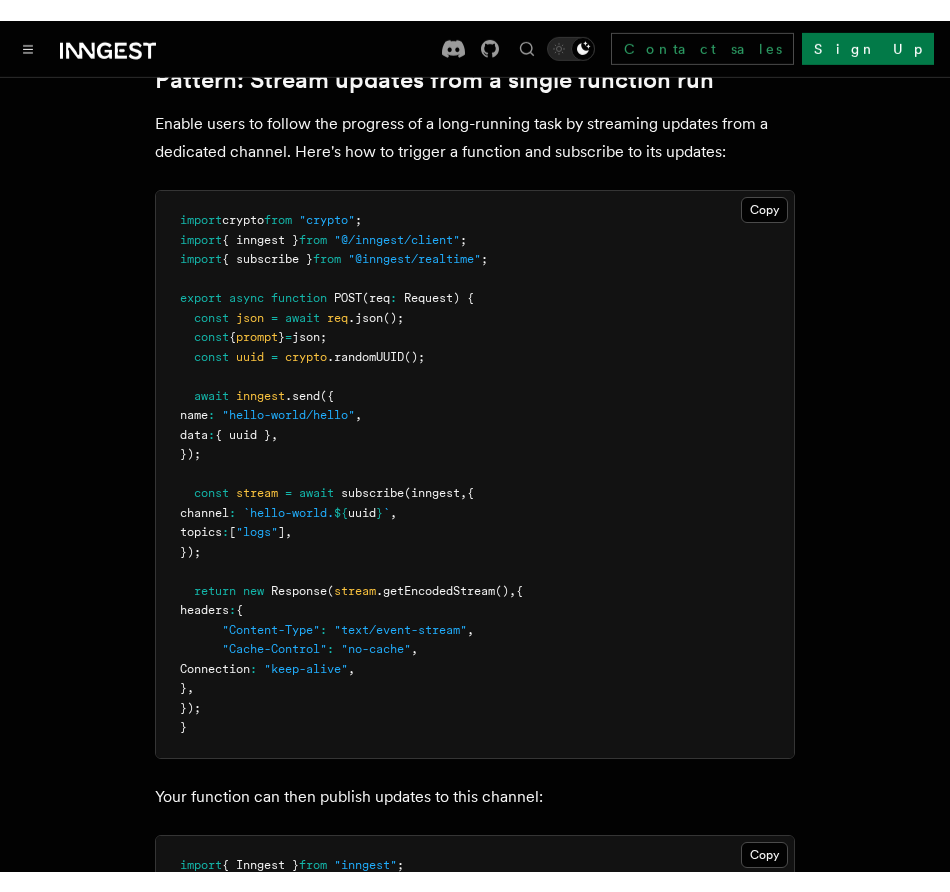 scroll, scrollTop: 0, scrollLeft: 0, axis: both 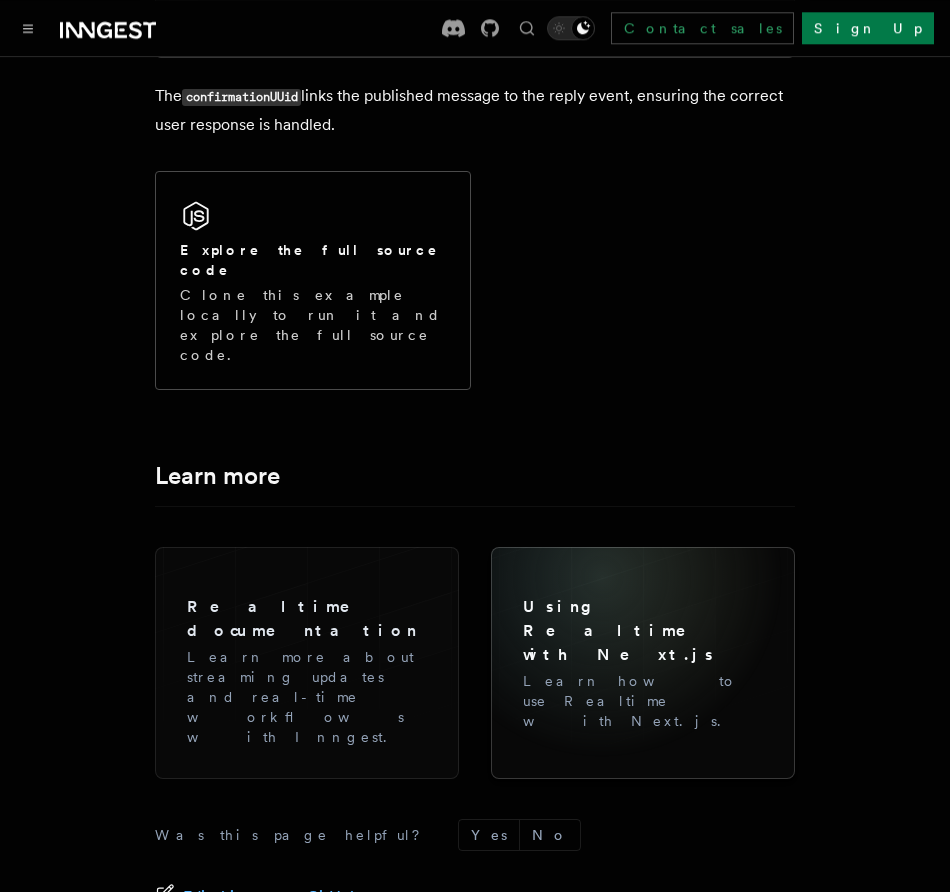 click on "Using Realtime with Next.js Learn how to use Realtime with Next.js." at bounding box center (643, 655) 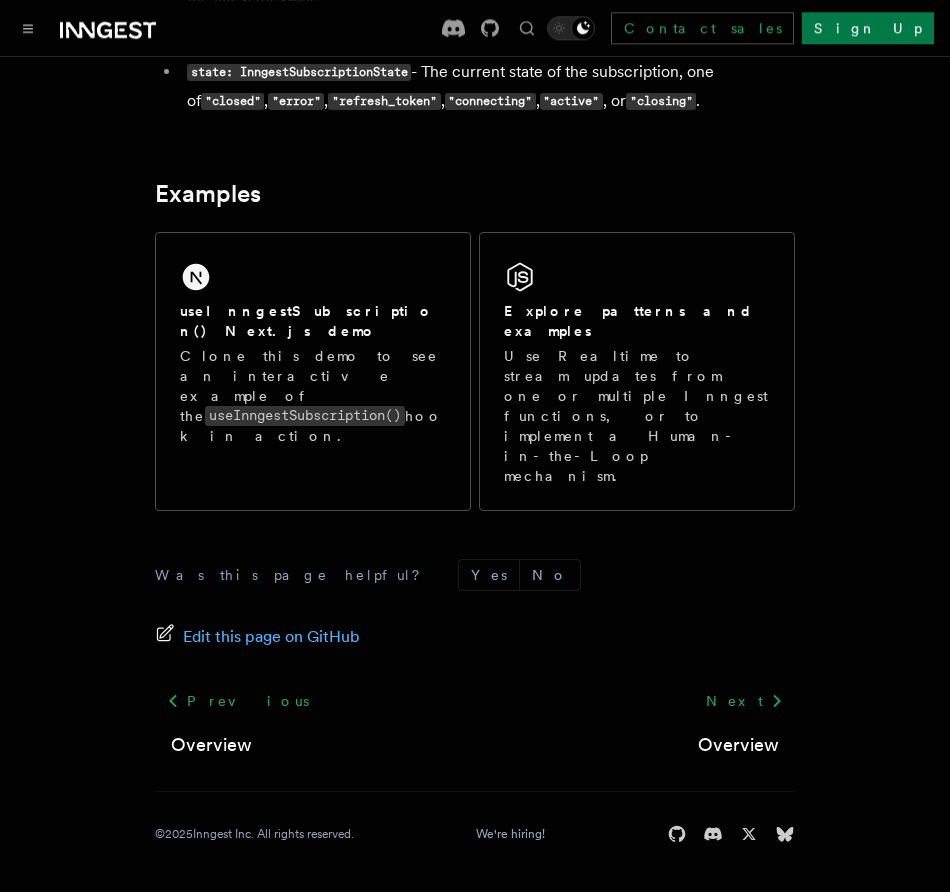 scroll, scrollTop: 0, scrollLeft: 0, axis: both 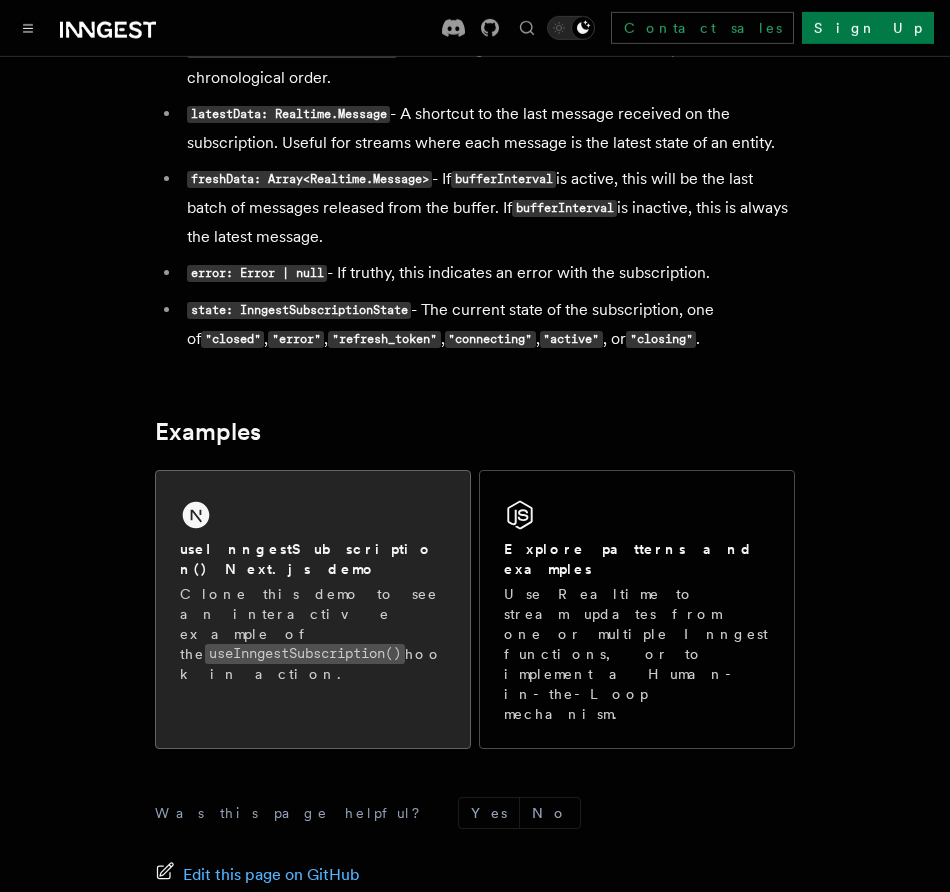 click on "useInngestSubscription() Next.js demo Clone this demo to see an interactive example of the  useInngestSubscription()  hook in action." at bounding box center (313, 589) 